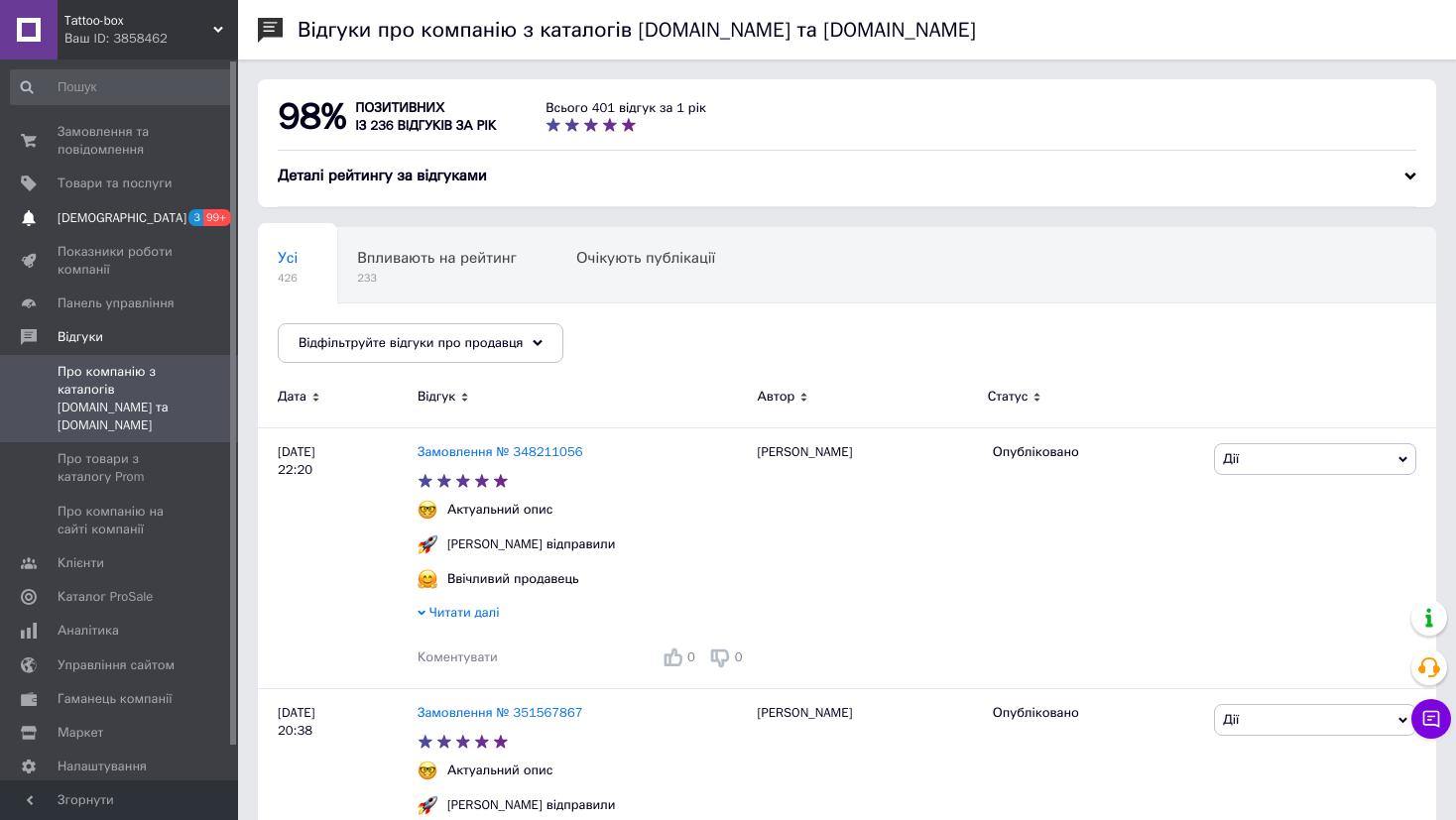 scroll, scrollTop: 0, scrollLeft: 0, axis: both 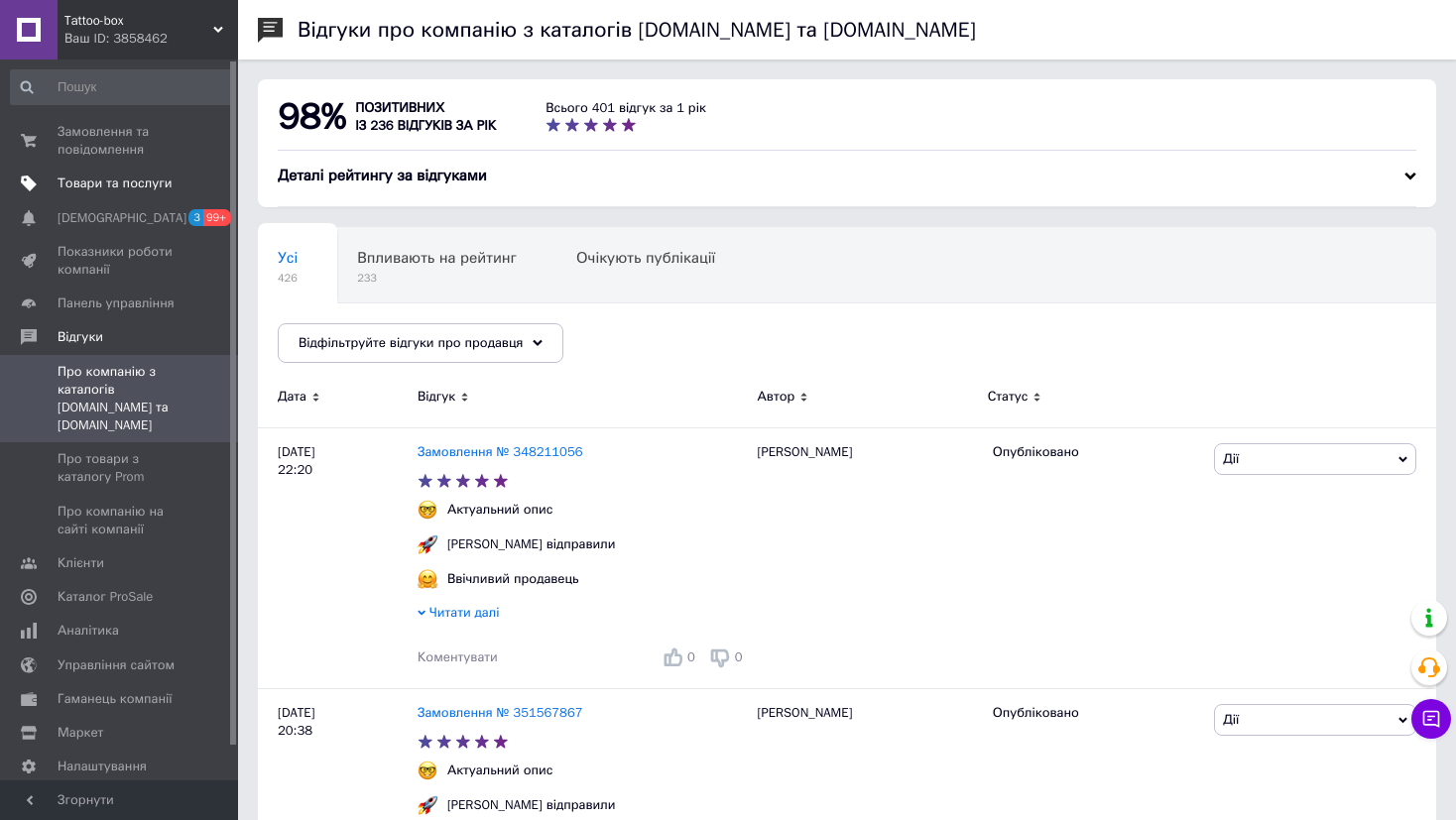 click on "Товари та послуги" at bounding box center [114, 183] 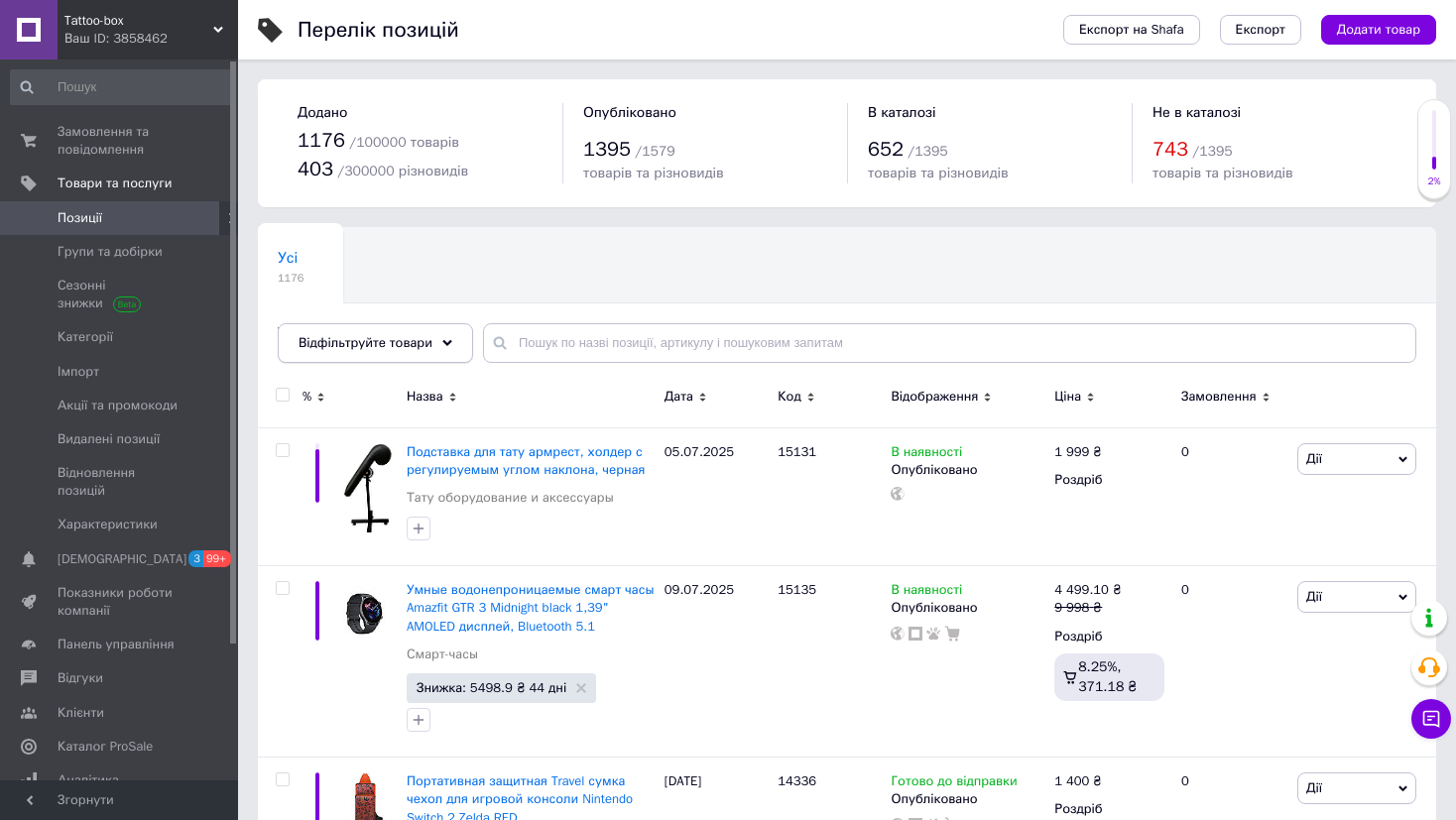 drag, startPoint x: 367, startPoint y: 435, endPoint x: 435, endPoint y: 349, distance: 109.635761 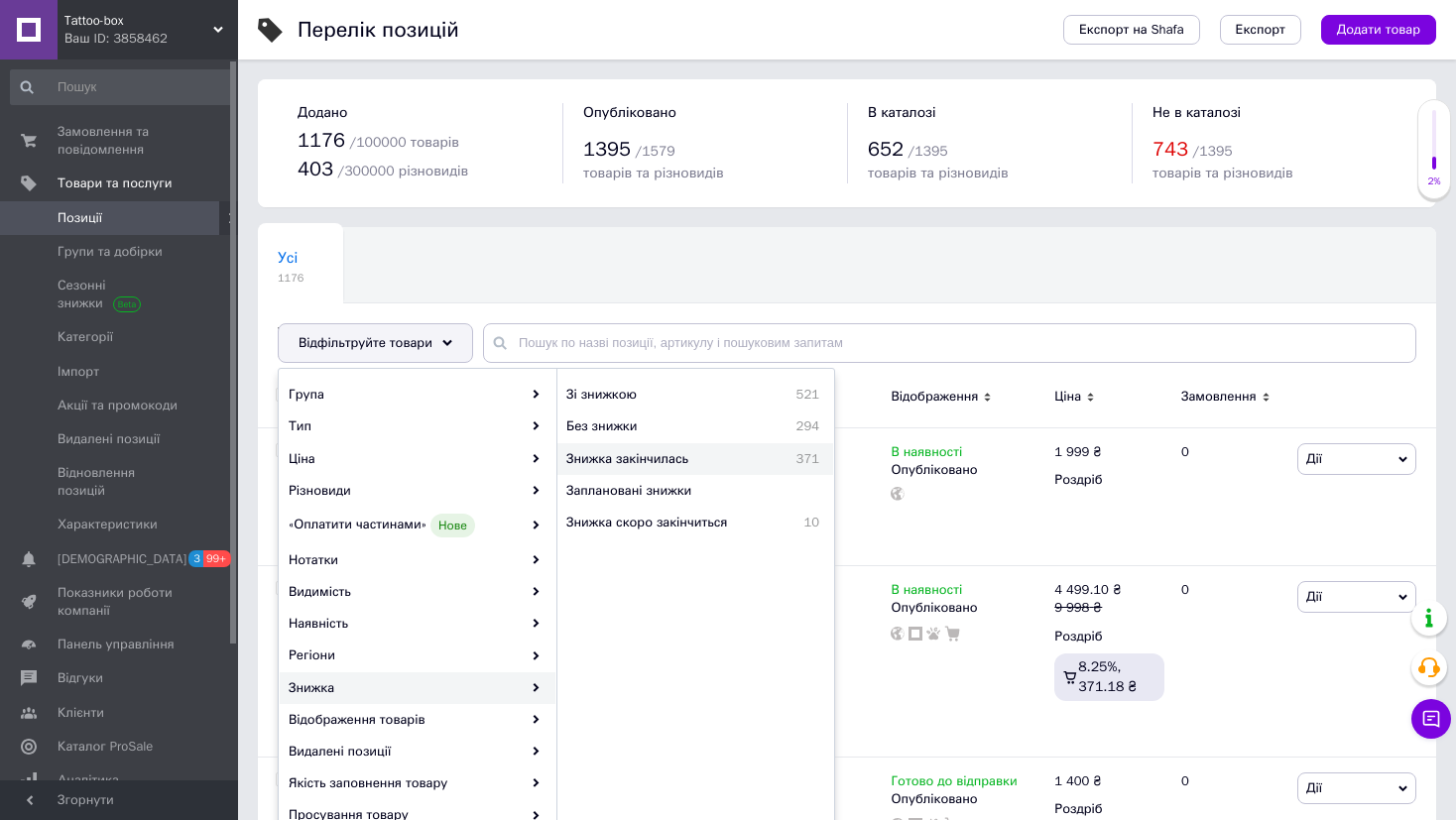 click on "Знижка закінчилась  371" at bounding box center [695, 459] 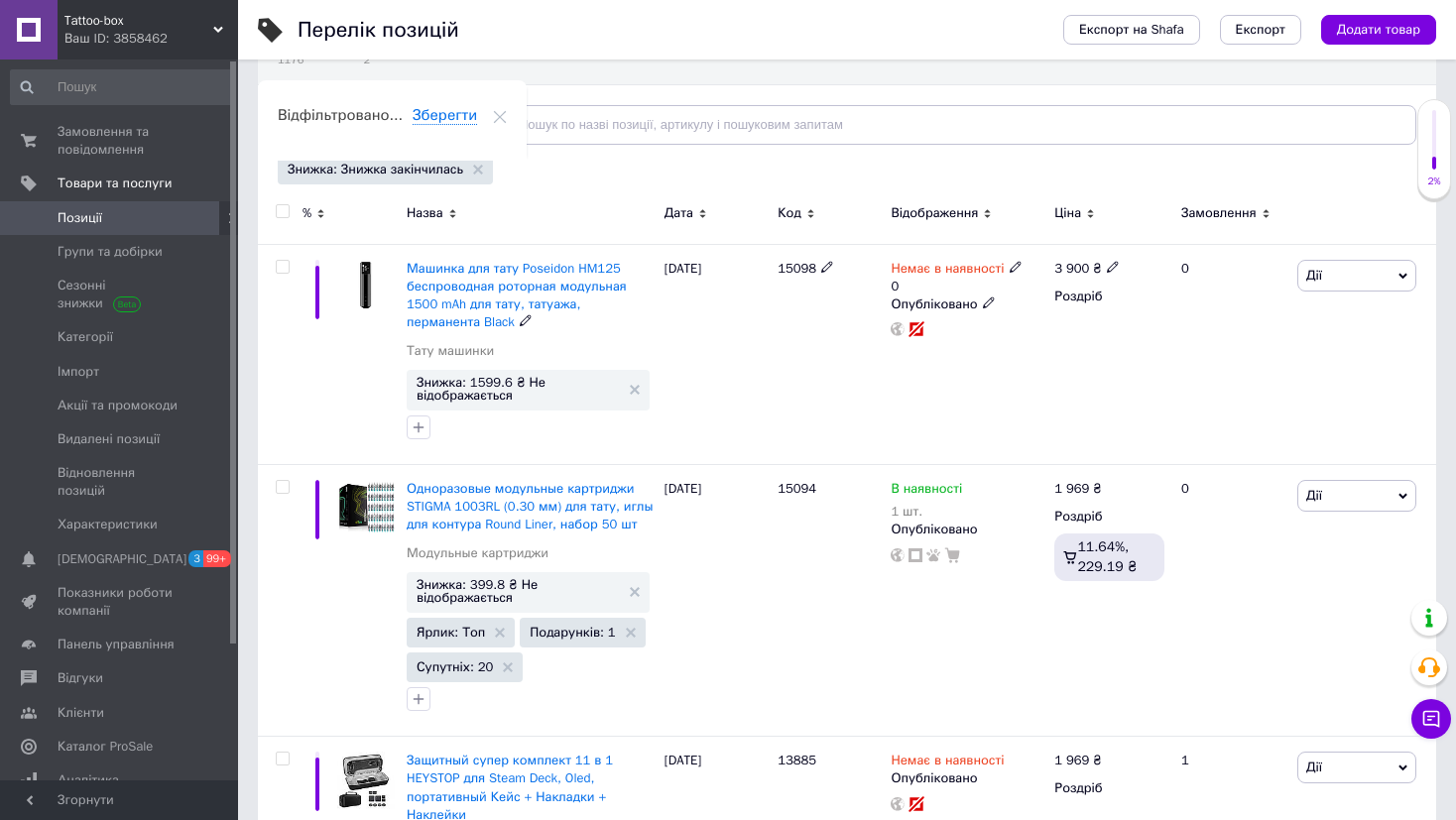scroll, scrollTop: 232, scrollLeft: 0, axis: vertical 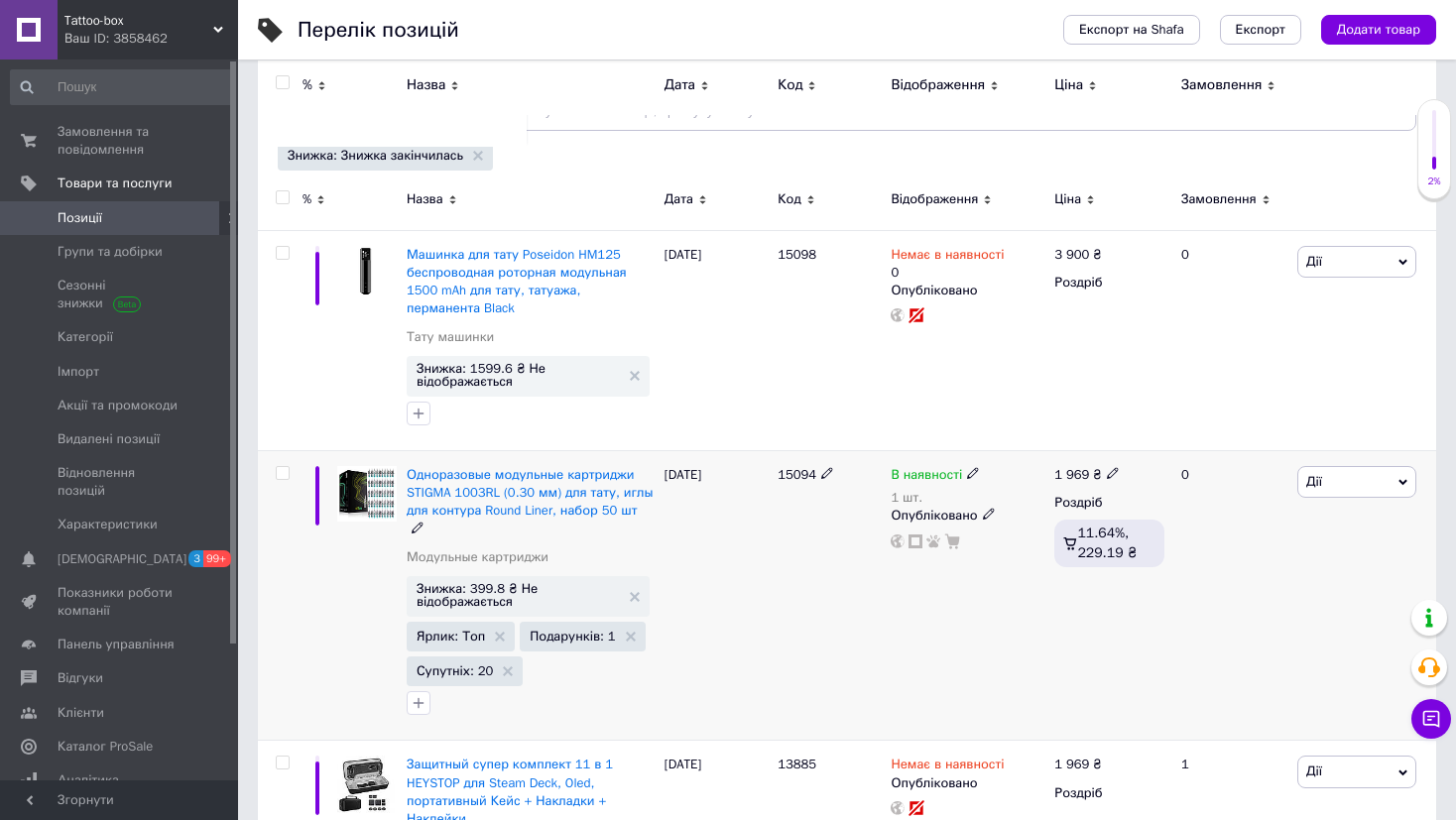 click 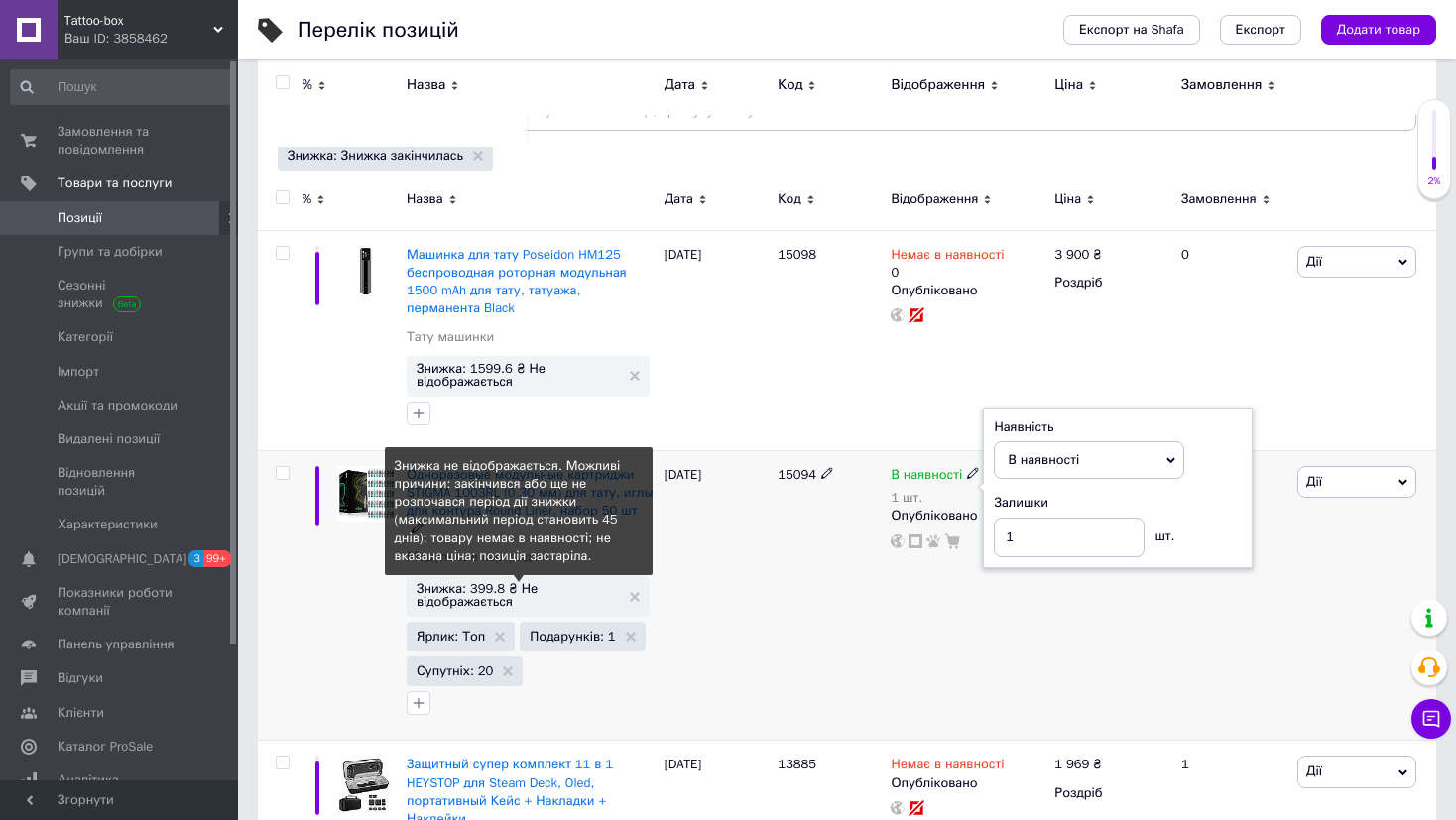 click on "Знижка: 399.8 ₴ Не відображається" at bounding box center (518, 595) 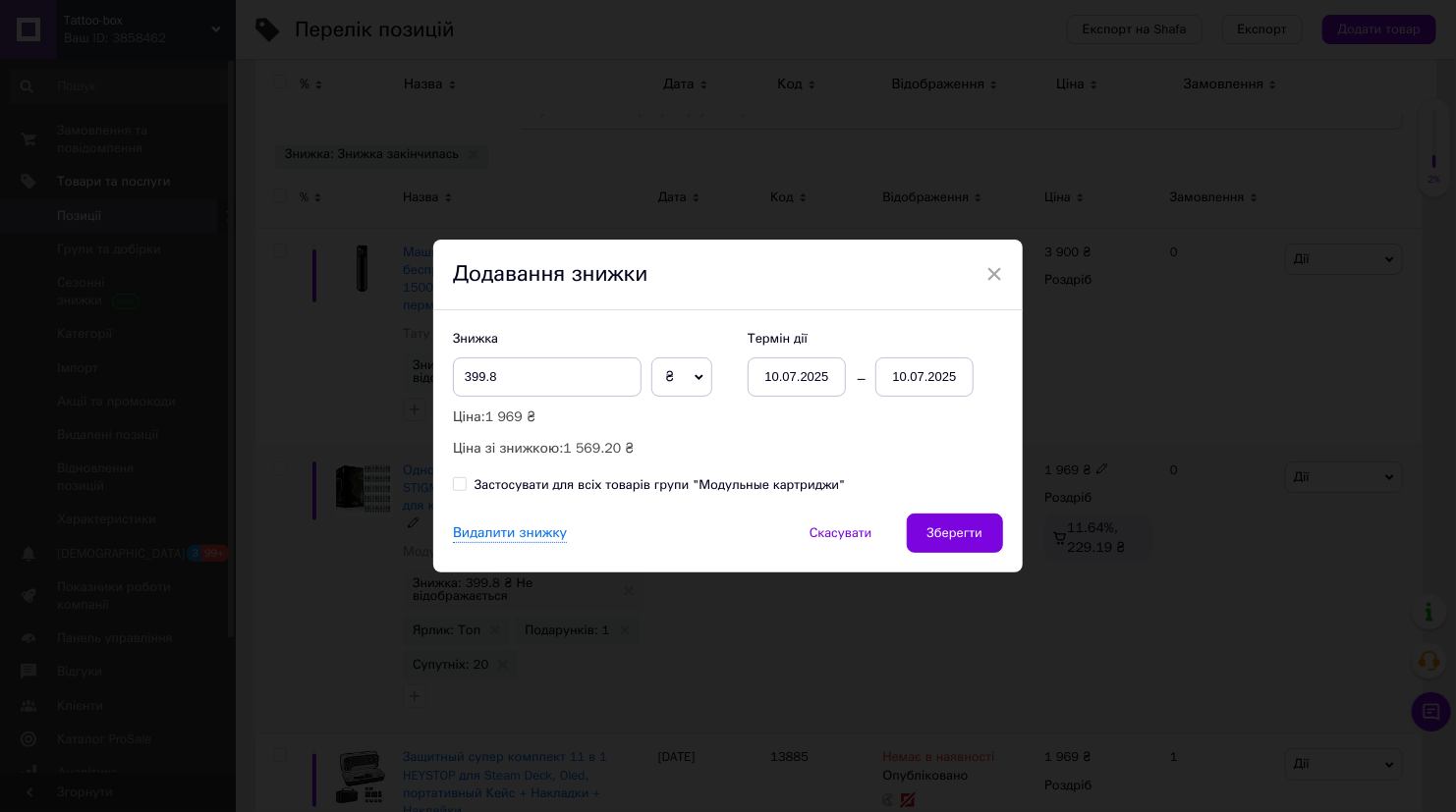 click on "10.07.2025" at bounding box center [797, 377] 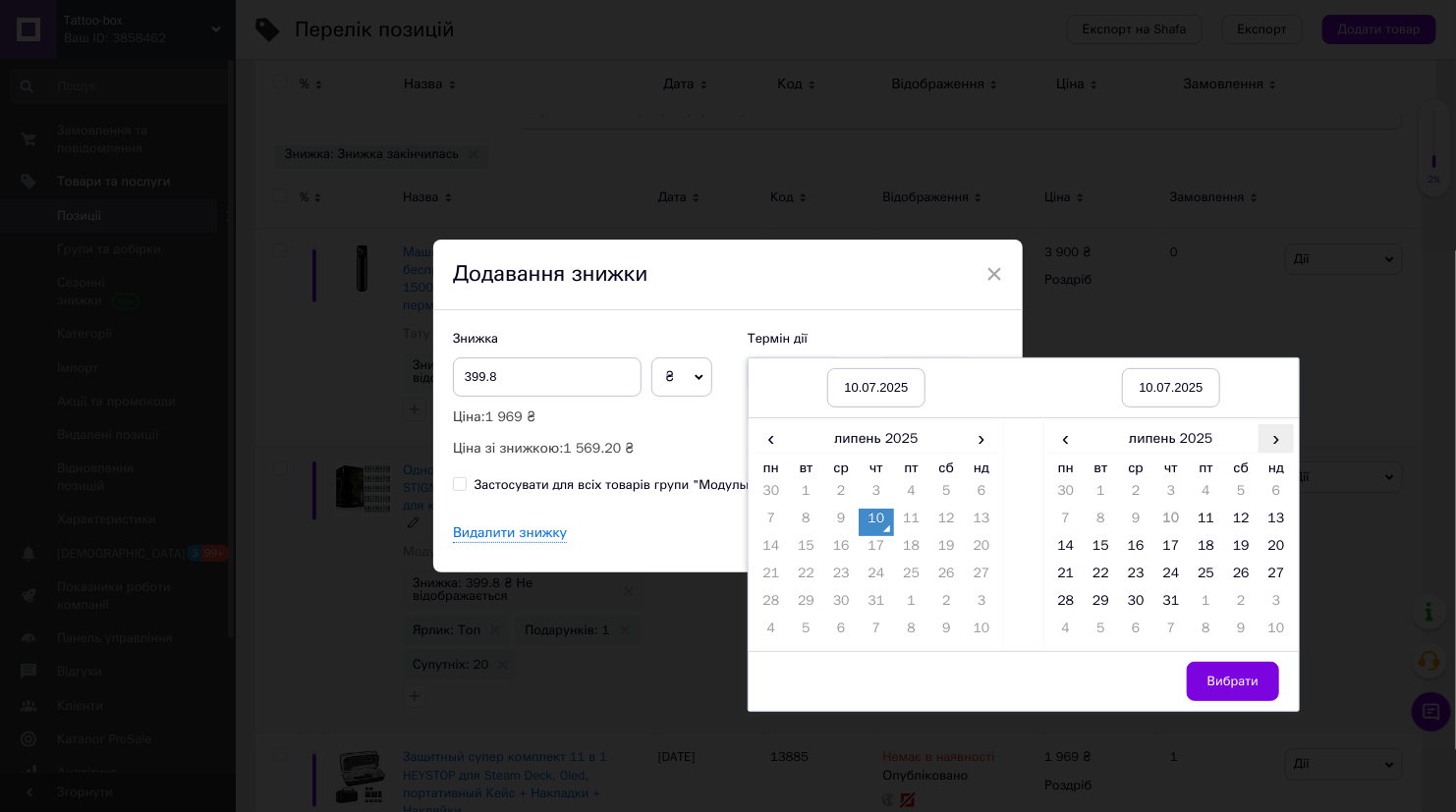 click on "›" at bounding box center [1276, 438] 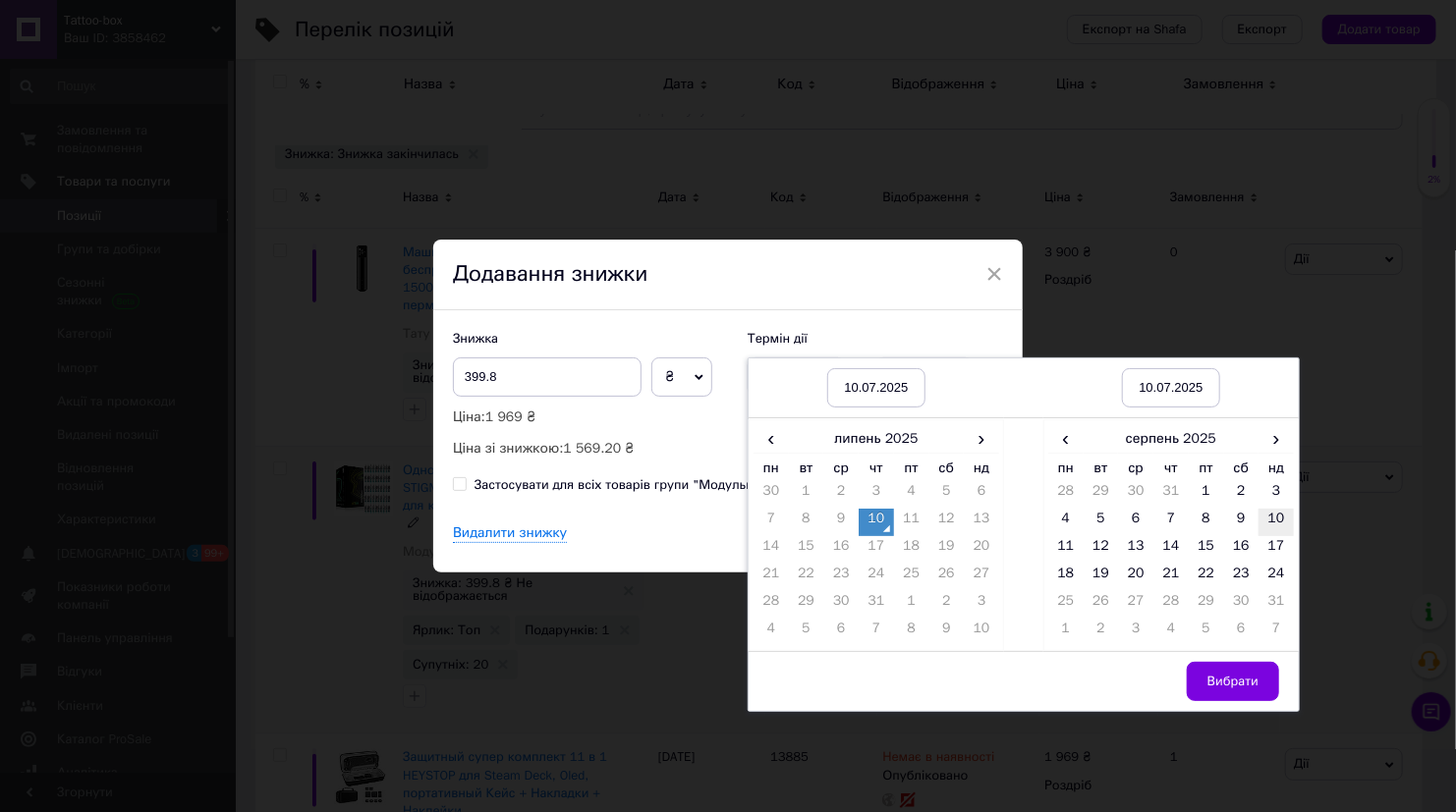 click on "10" at bounding box center [1276, 522] 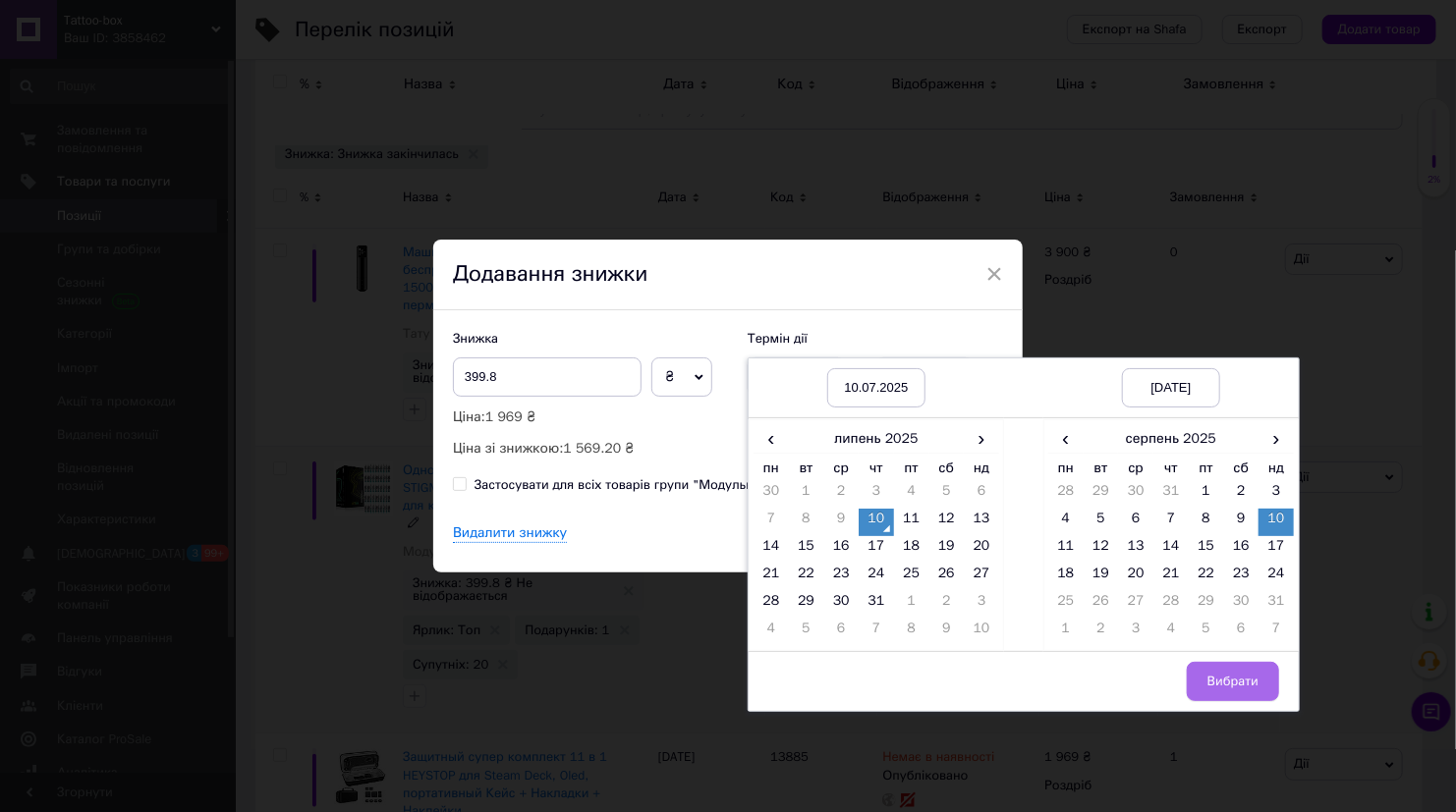 click on "Вибрати" at bounding box center [1233, 681] 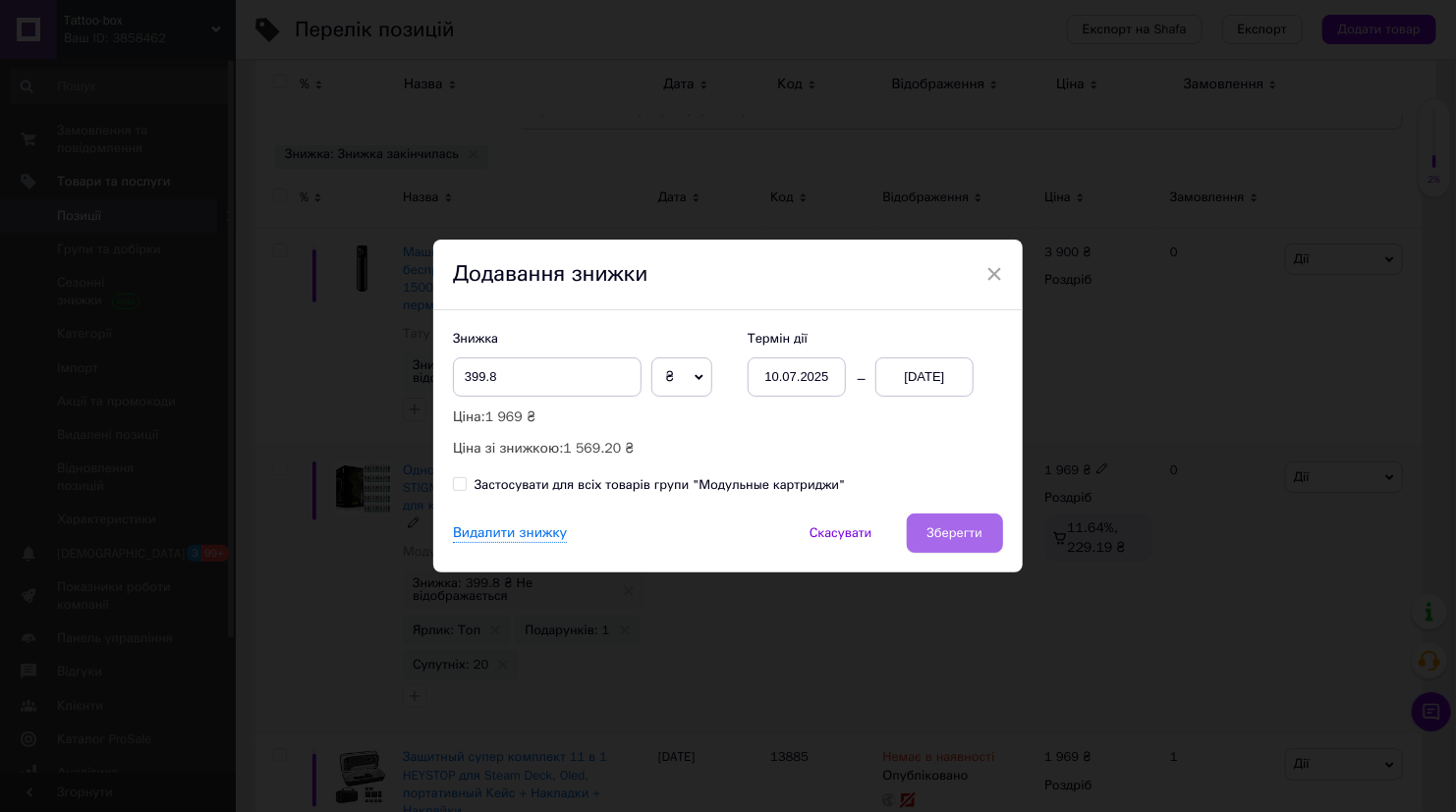 click on "Зберегти" at bounding box center (955, 533) 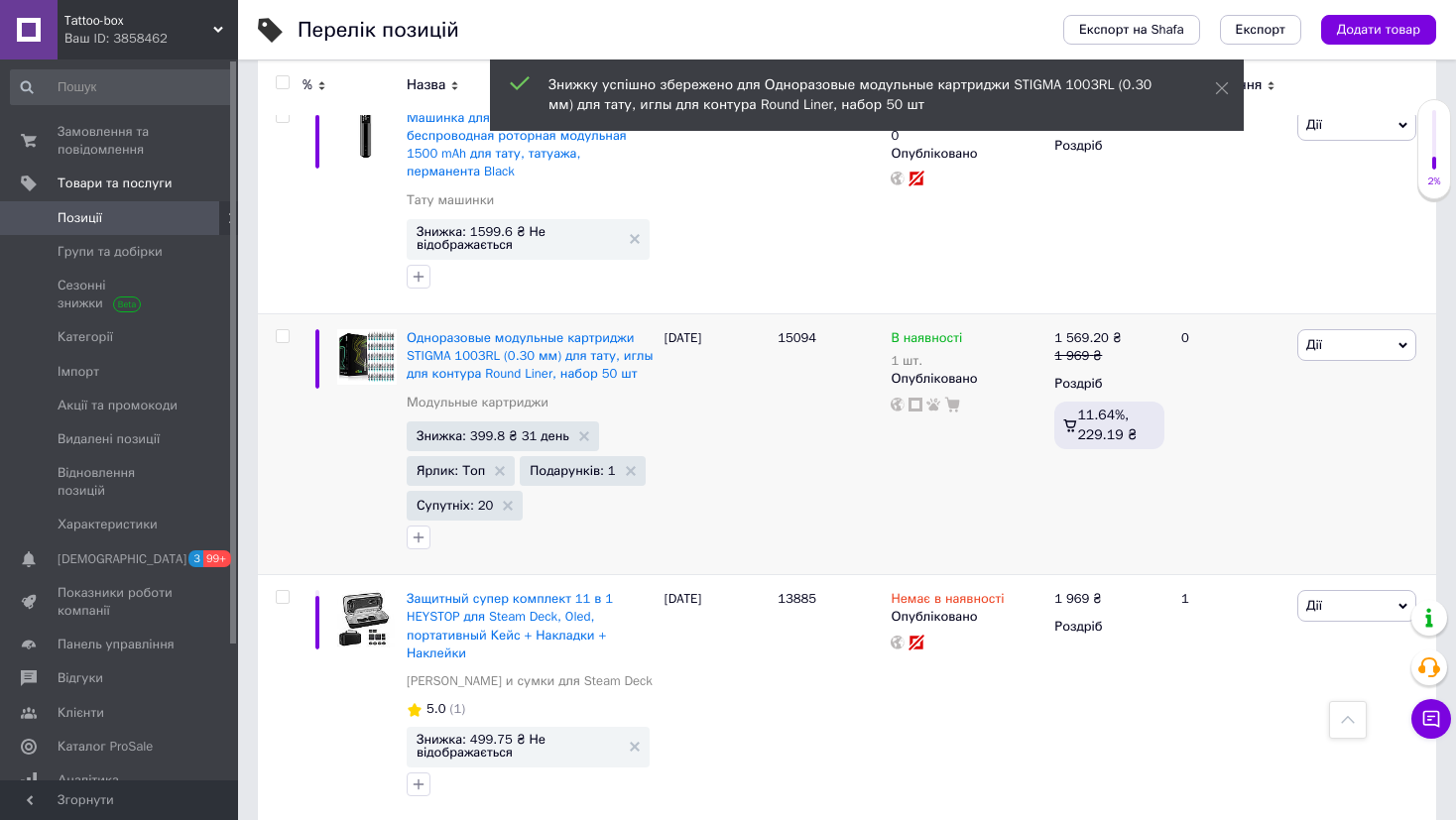 scroll, scrollTop: 0, scrollLeft: 0, axis: both 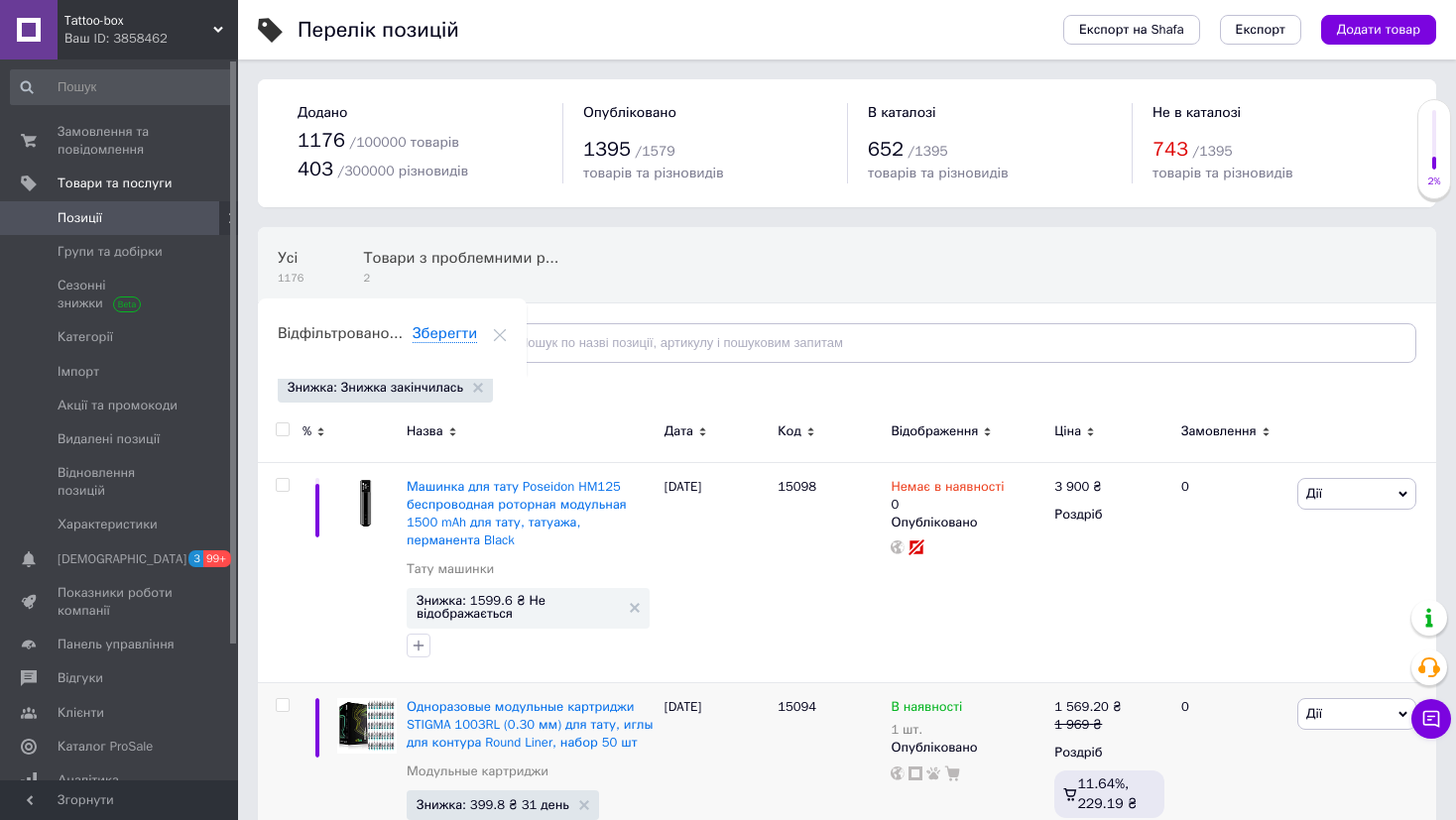 click 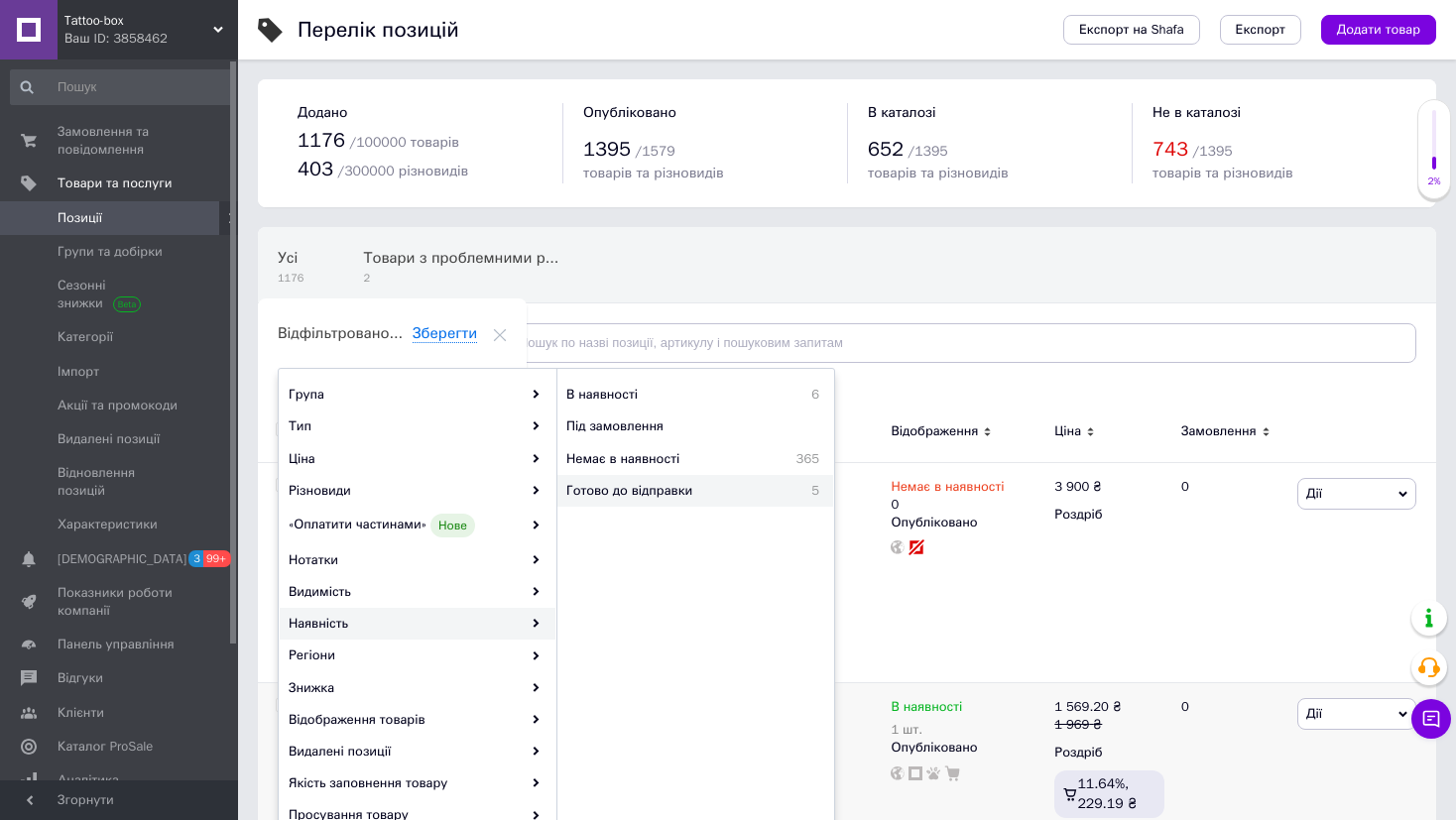 click on "Готово до відправки" at bounding box center [677, 491] 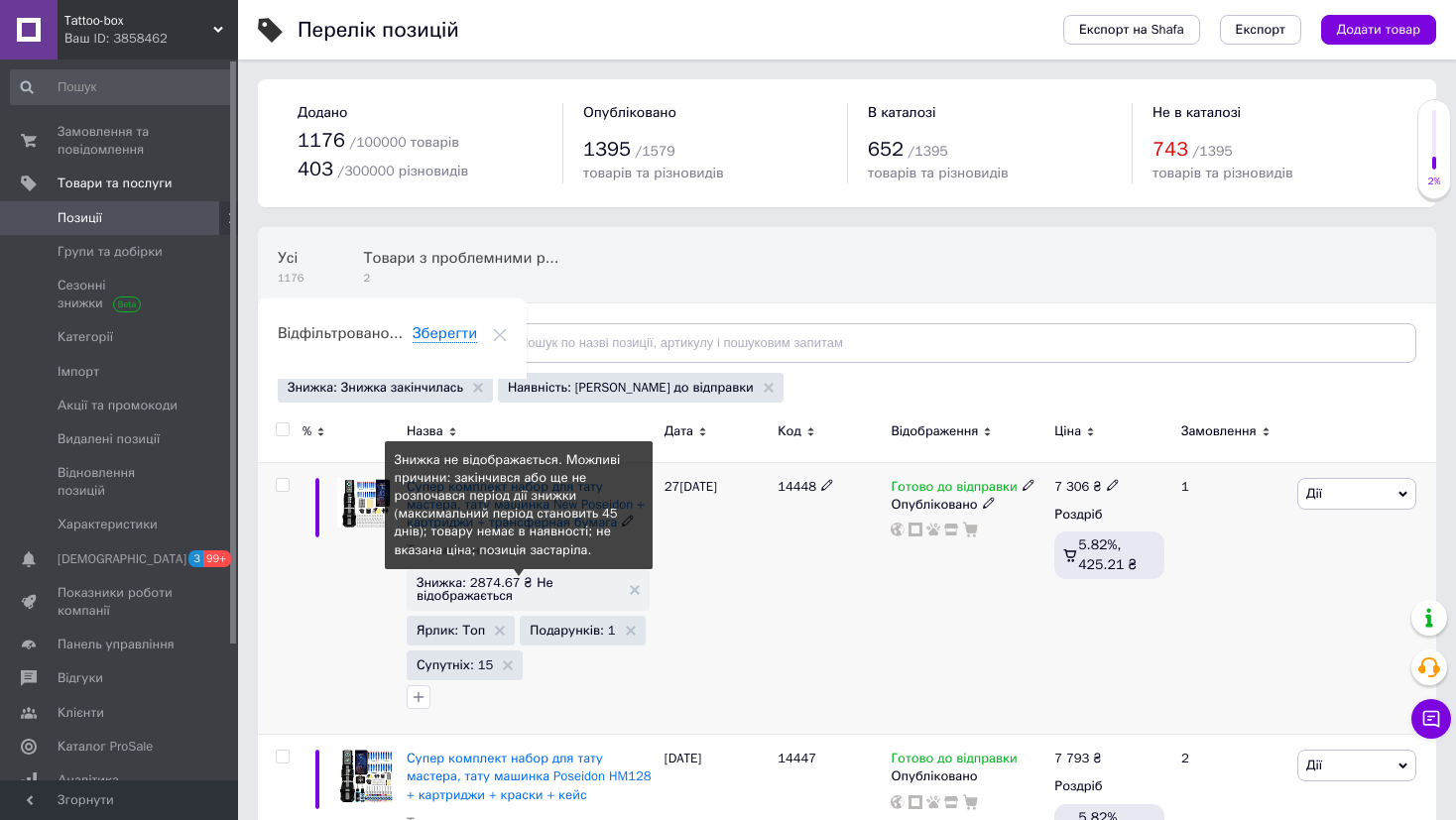 click on "Знижка: 2874.67 ₴ Не відображається" at bounding box center [518, 589] 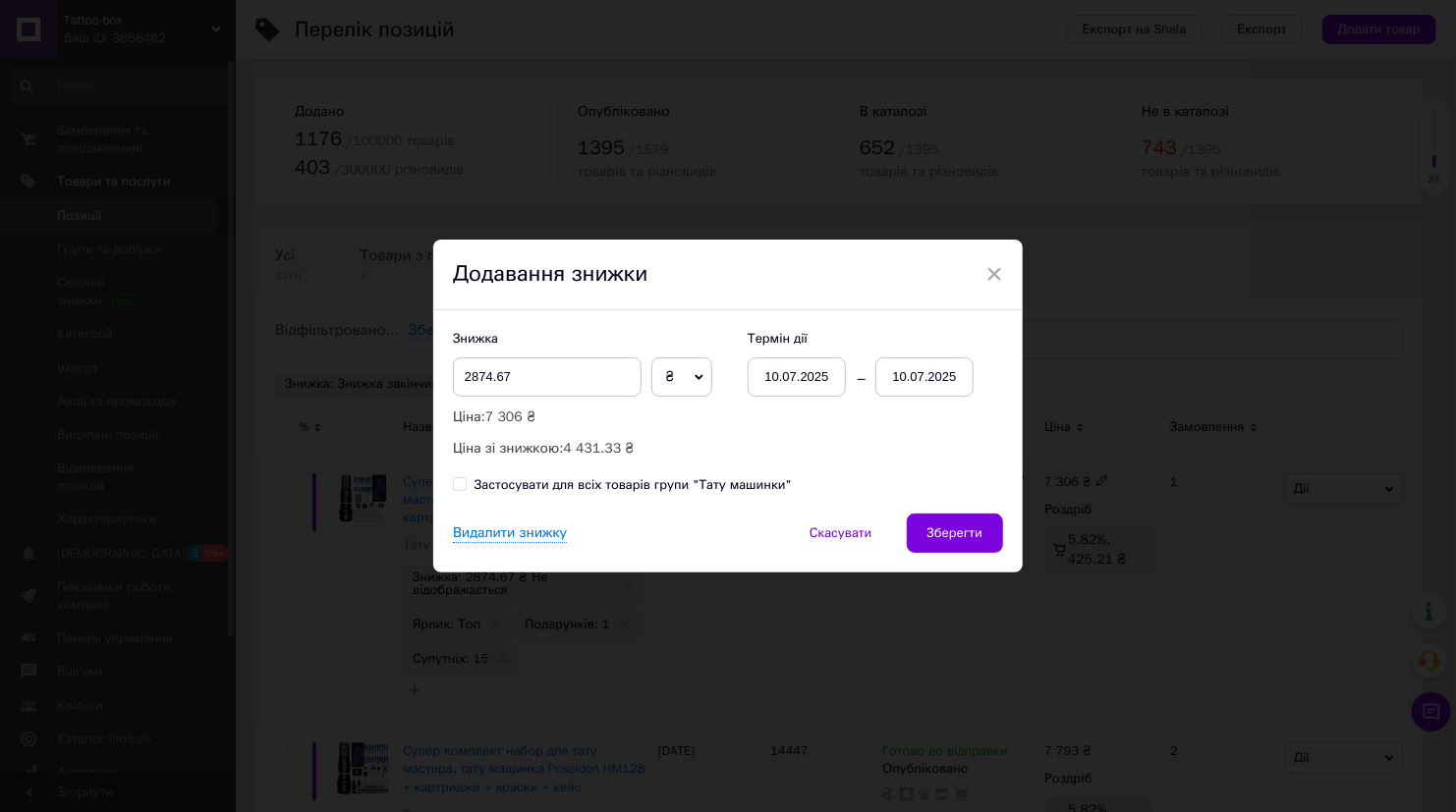 click on "10.07.2025" at bounding box center (797, 377) 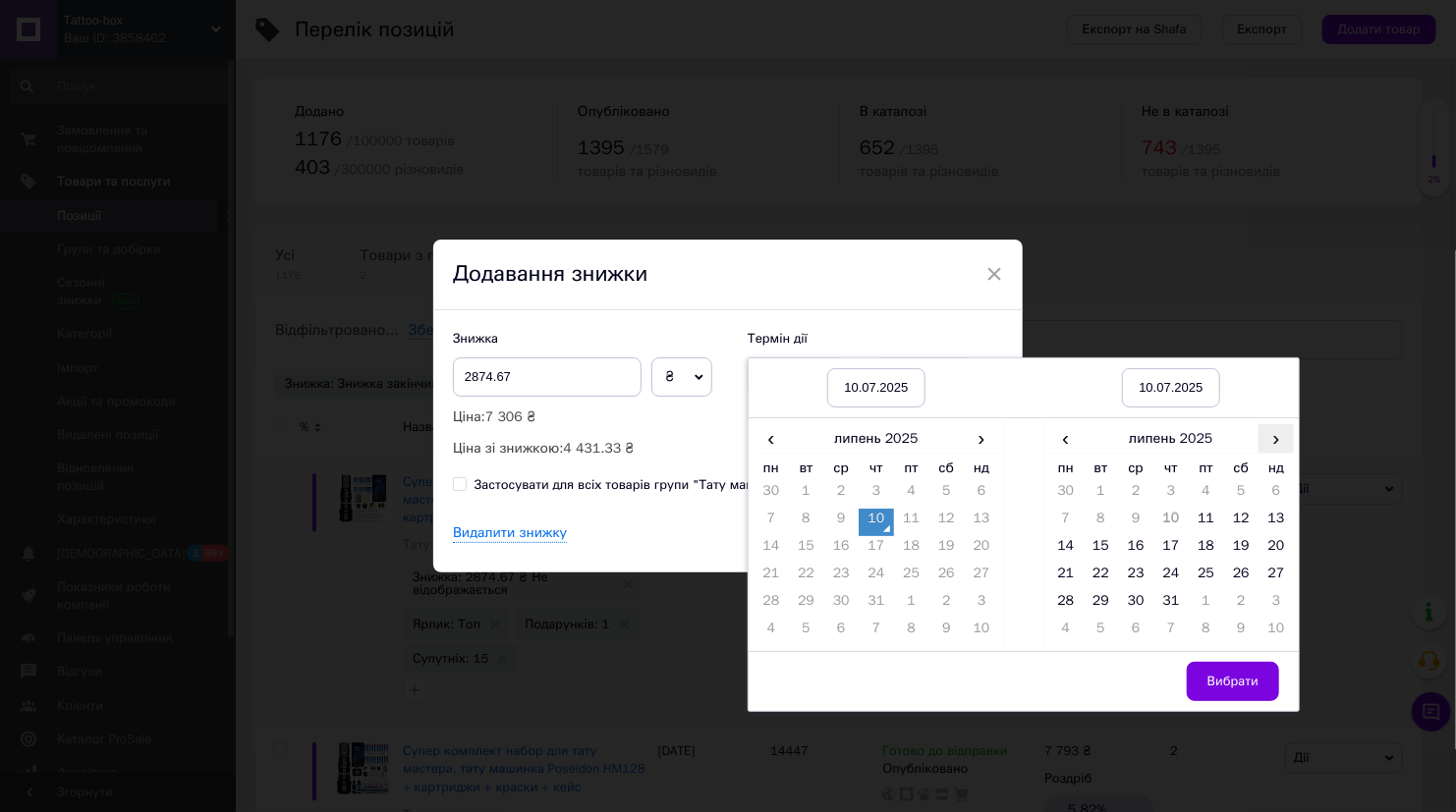 click on "›" at bounding box center (1276, 438) 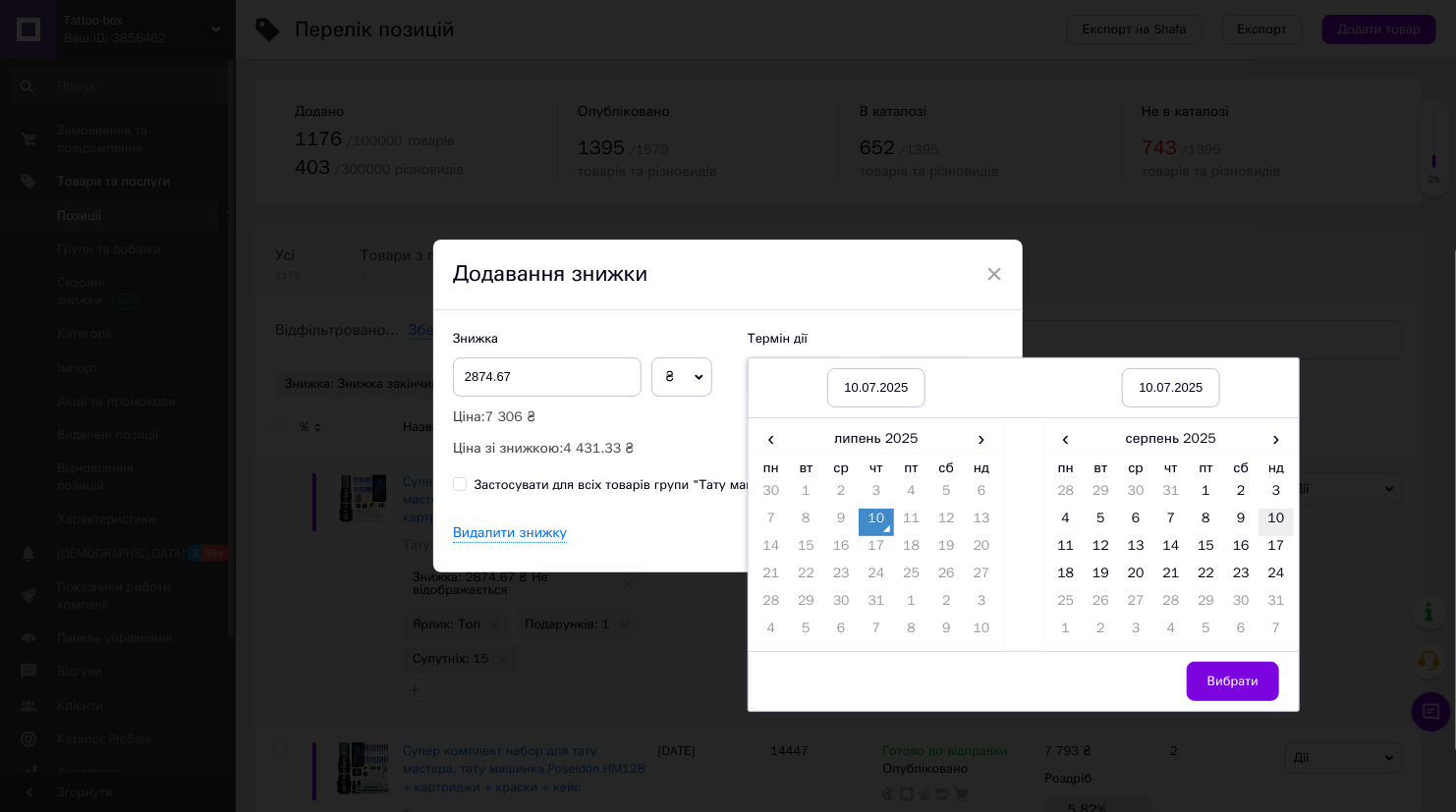 click on "10" at bounding box center (1276, 522) 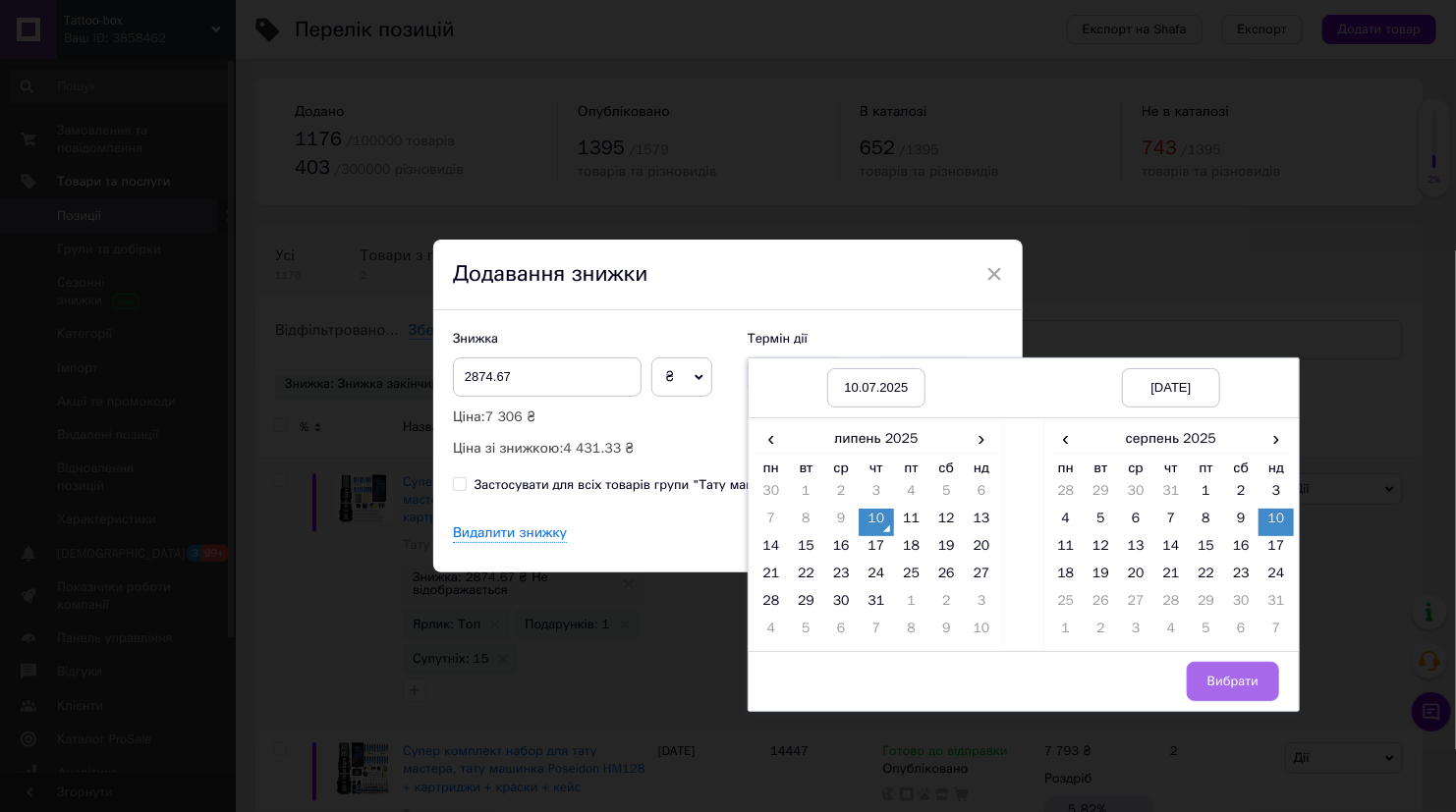 click on "Вибрати" at bounding box center [1233, 681] 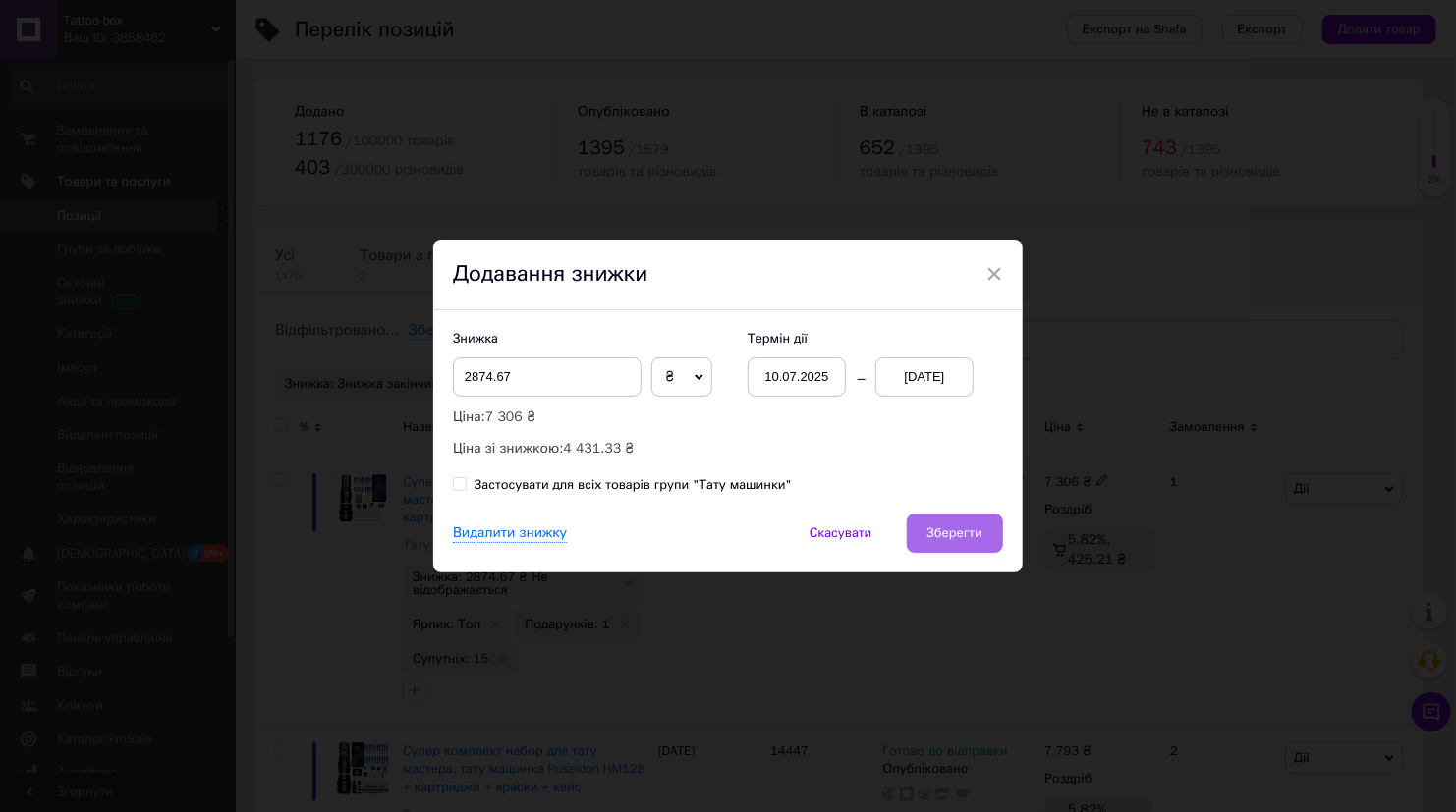 click on "Зберегти" at bounding box center [955, 533] 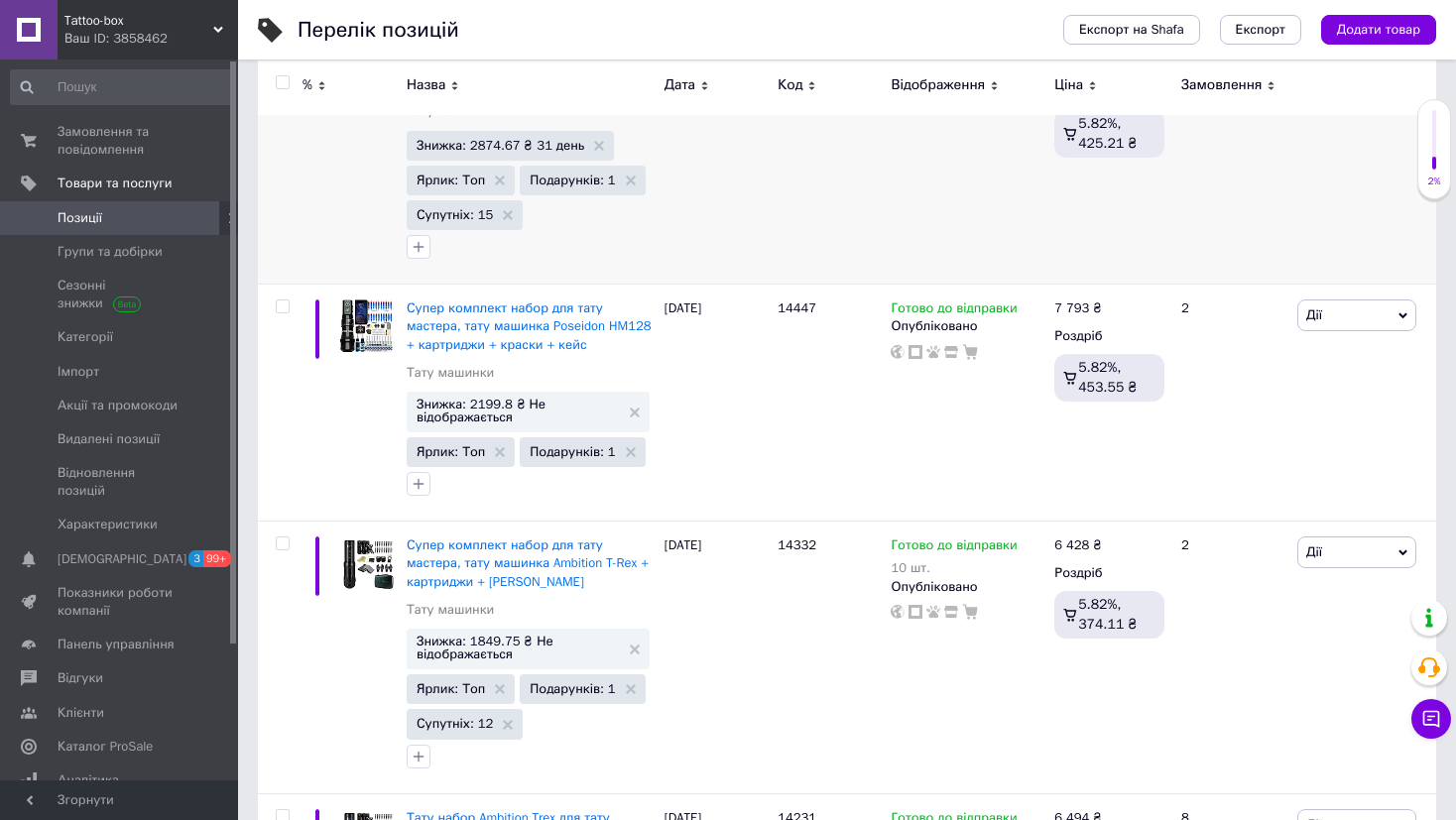 scroll, scrollTop: 440, scrollLeft: 0, axis: vertical 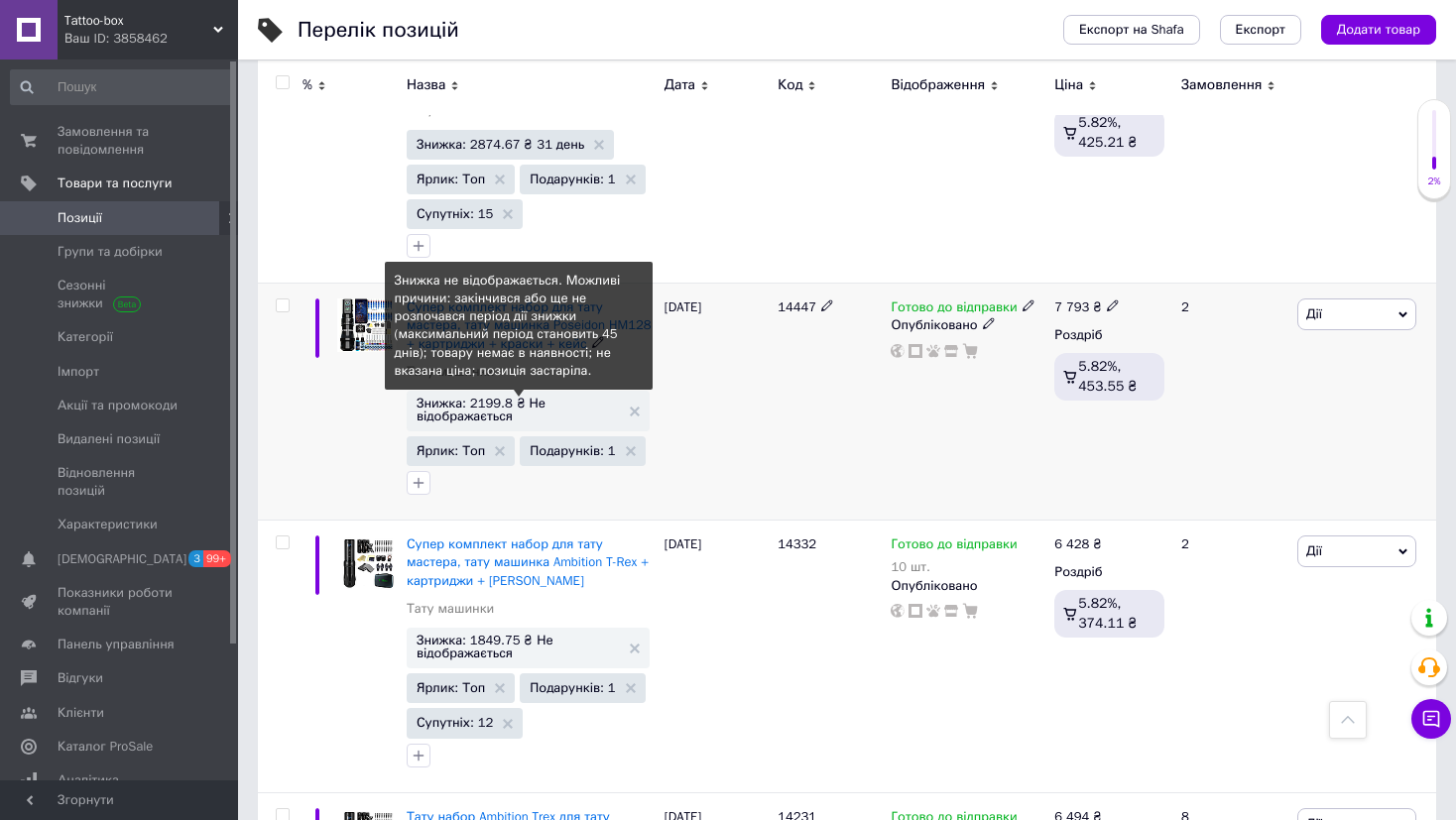 click on "Знижка: 2199.8 ₴ Не відображається" at bounding box center [518, 410] 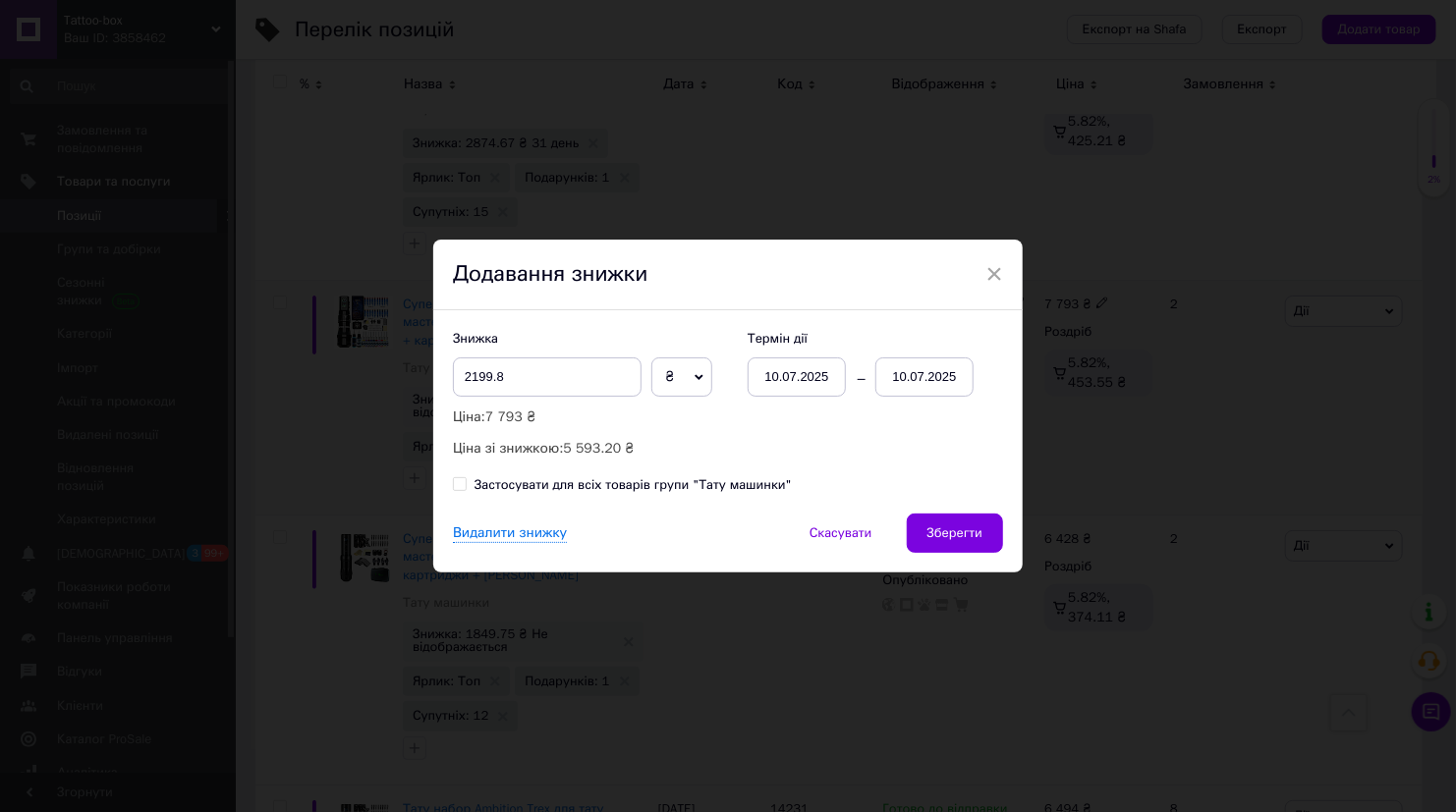 click on "10.07.2025" at bounding box center [797, 377] 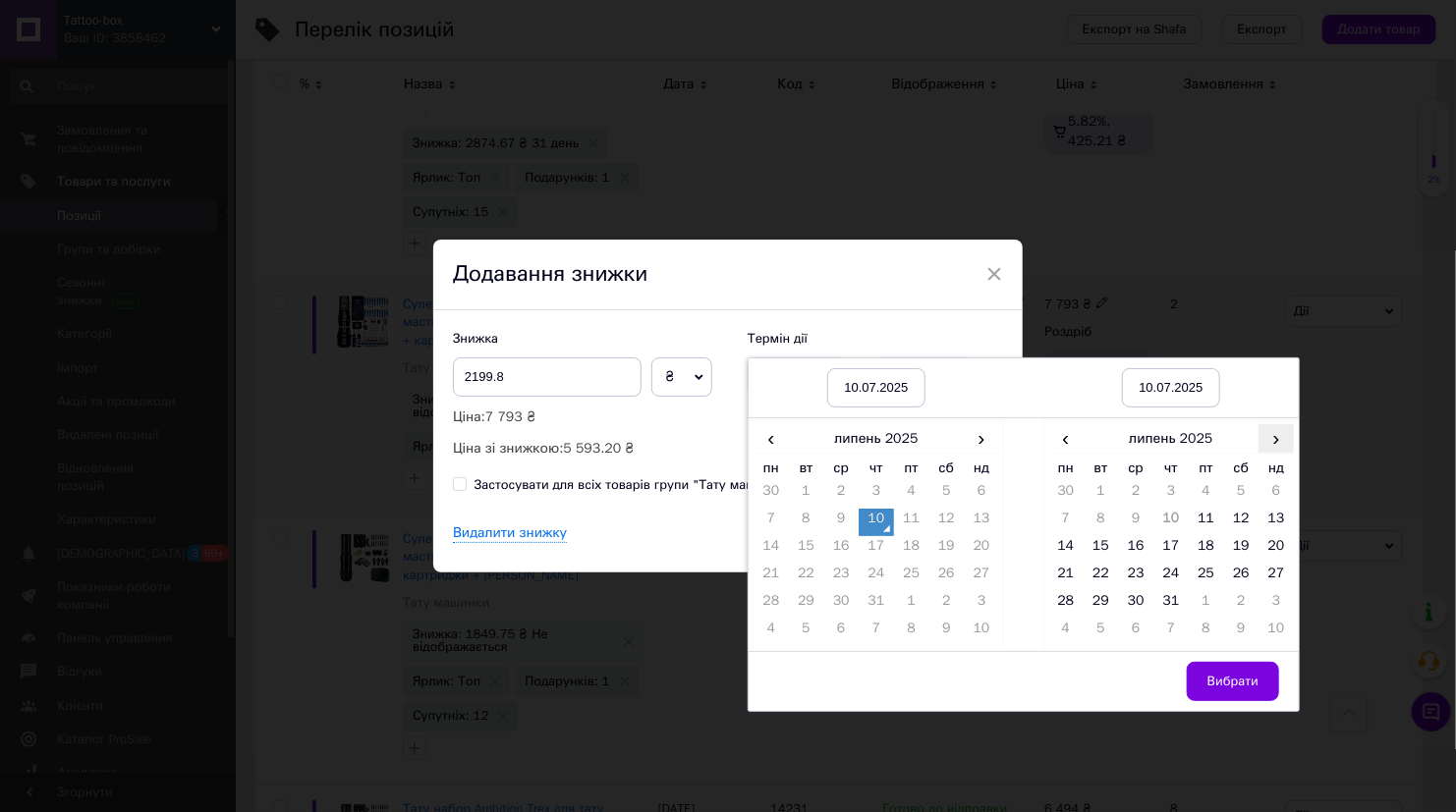click on "›" at bounding box center (1276, 438) 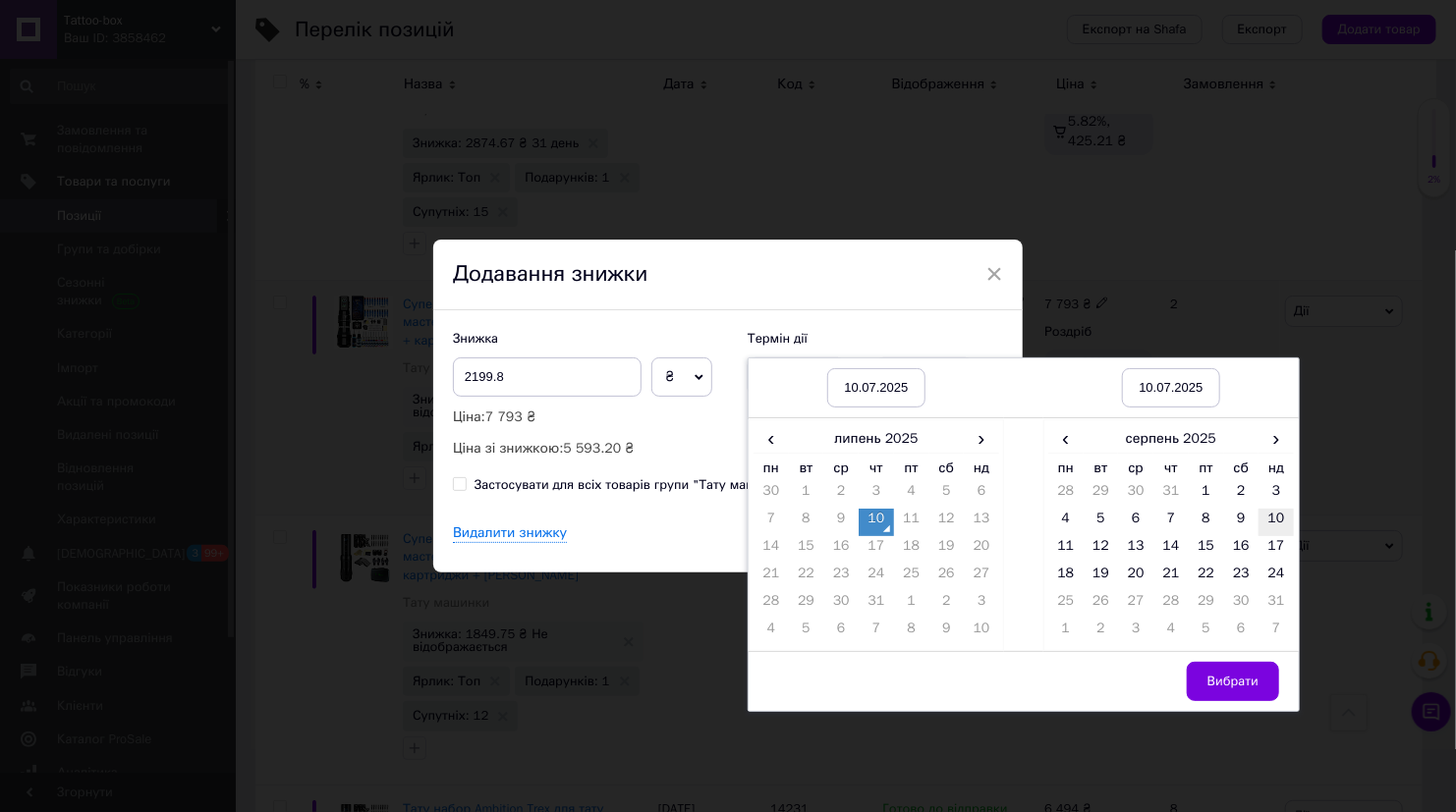 click on "10" at bounding box center [1276, 522] 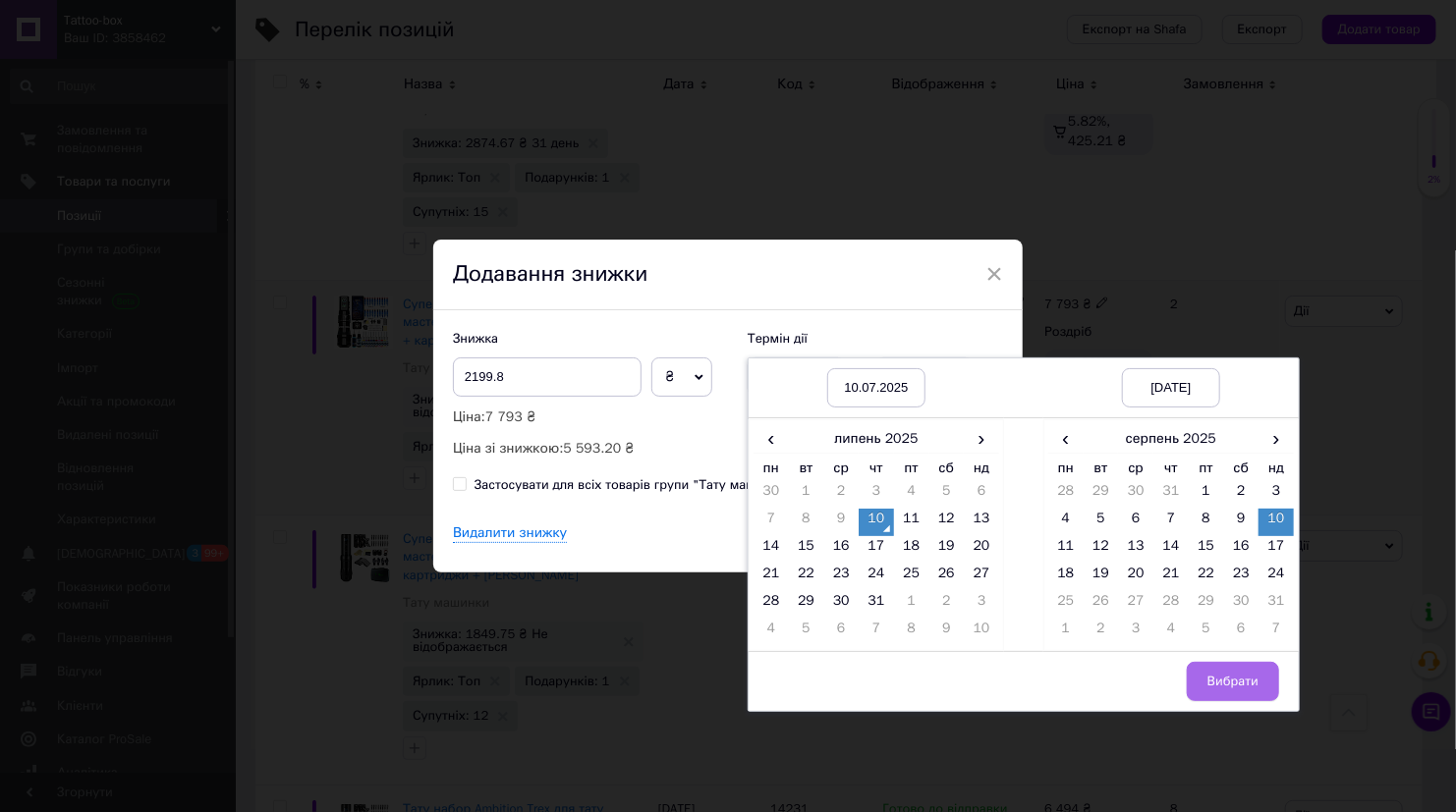 click on "Вибрати" at bounding box center [1233, 681] 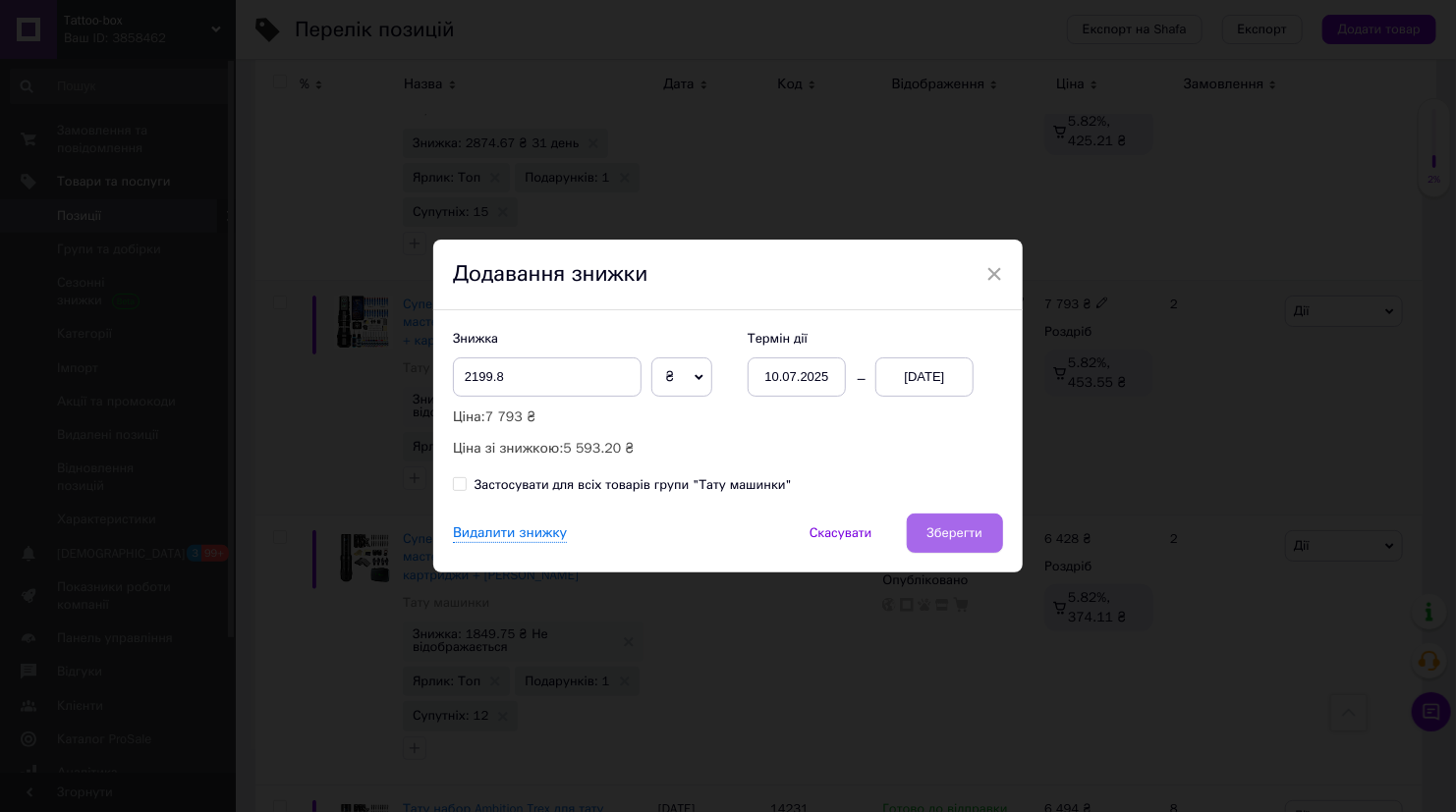 click on "Зберегти" at bounding box center (955, 533) 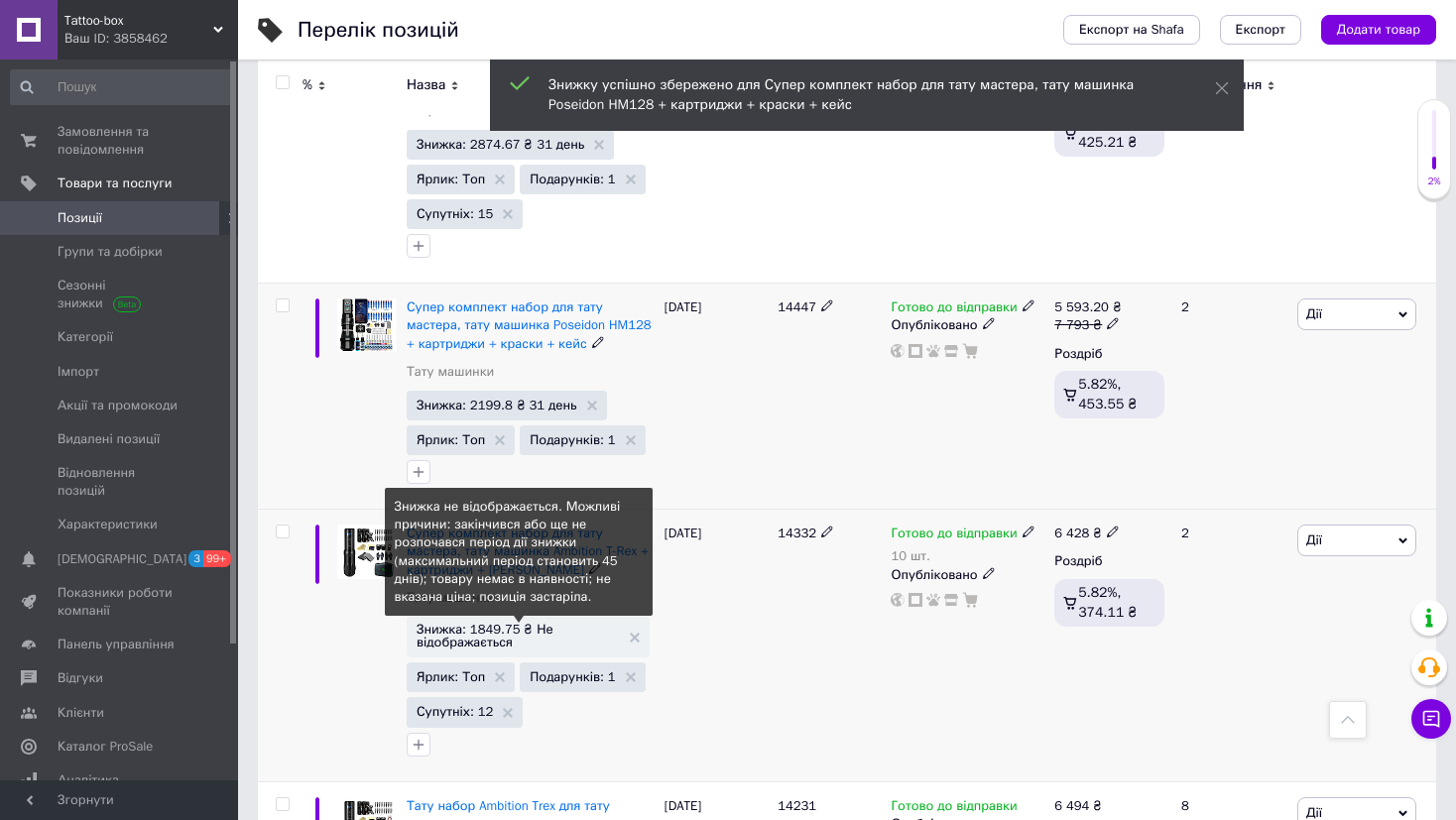 click on "Знижка: 1849.75 ₴ Не відображається" at bounding box center [518, 636] 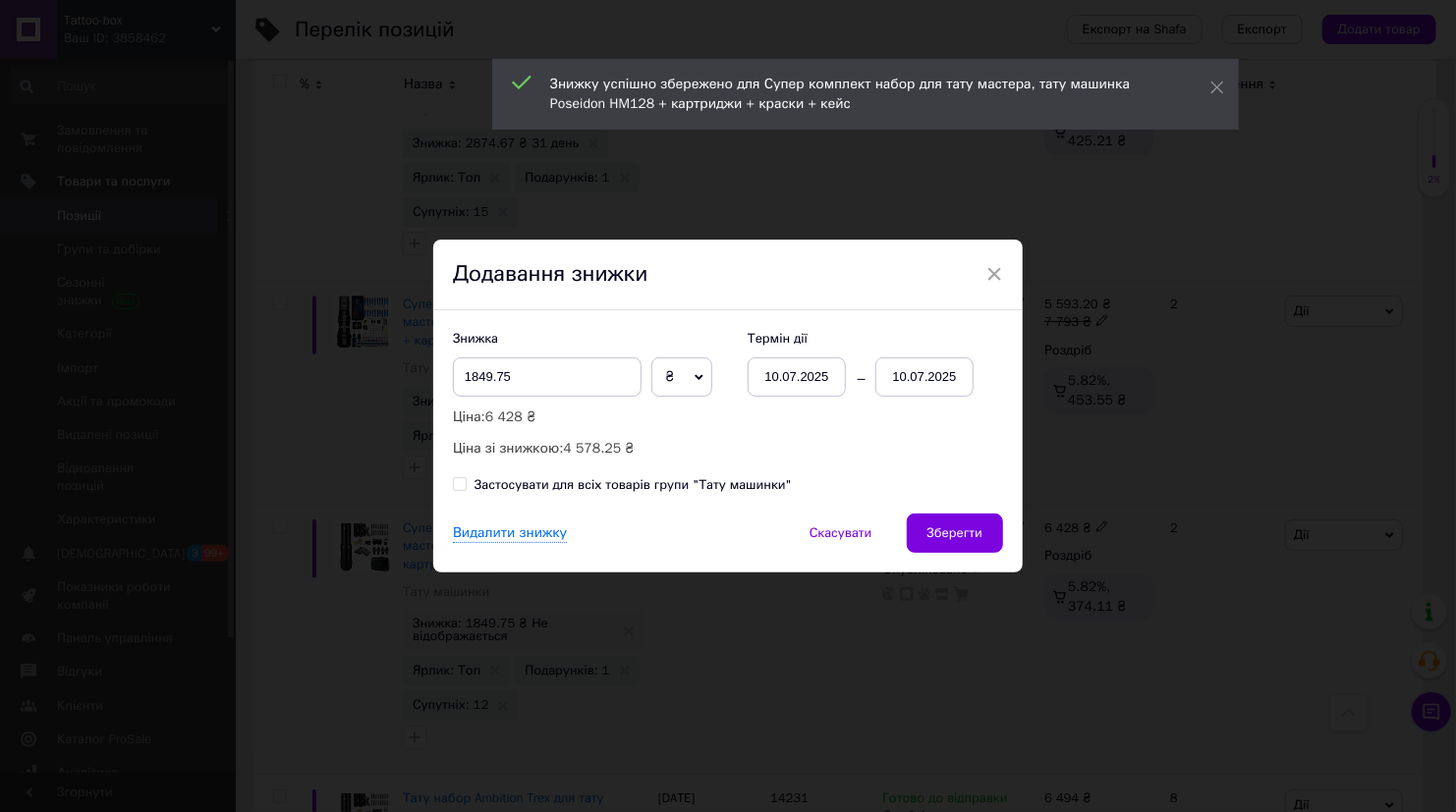 click on "10.07.2025" at bounding box center [797, 377] 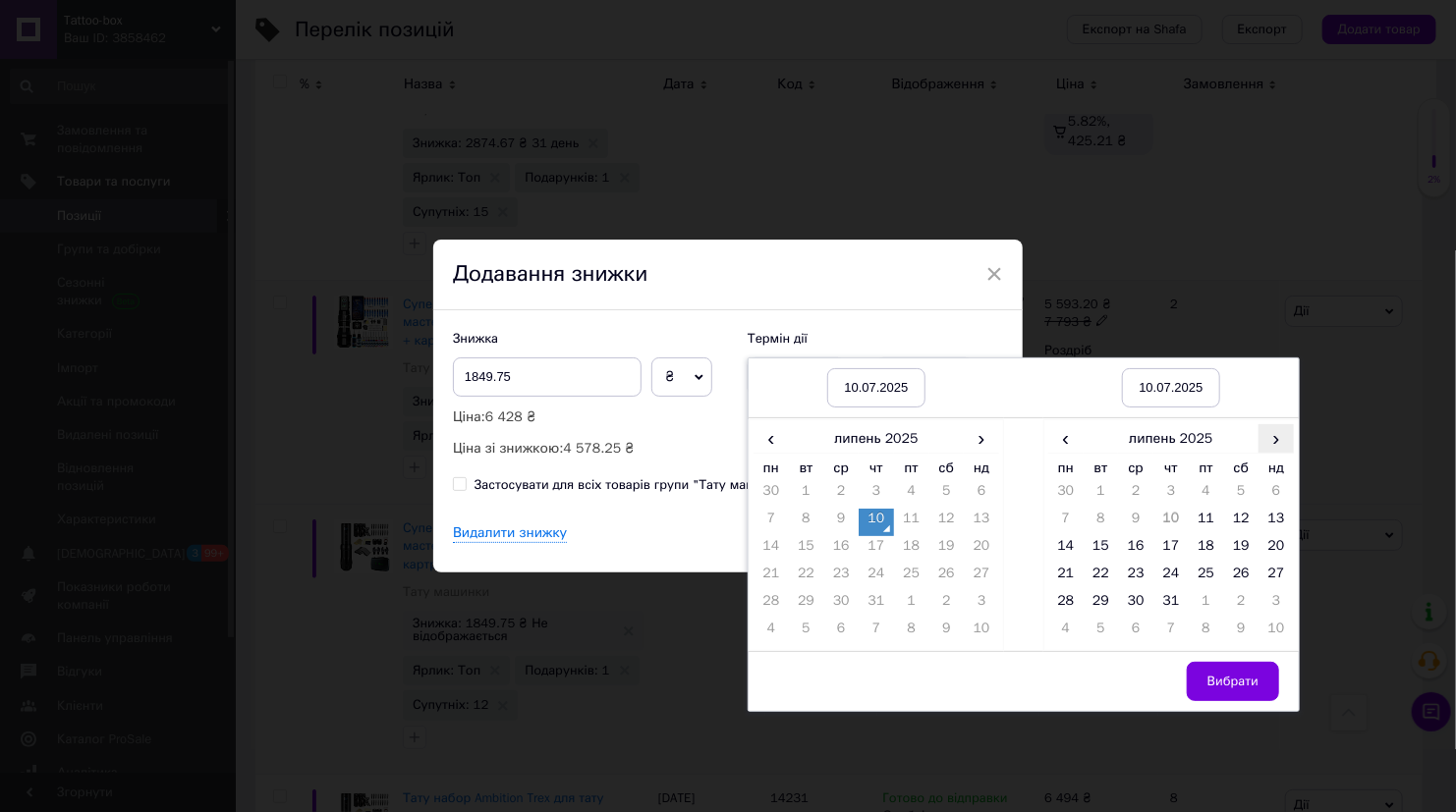 click on "›" at bounding box center [1276, 438] 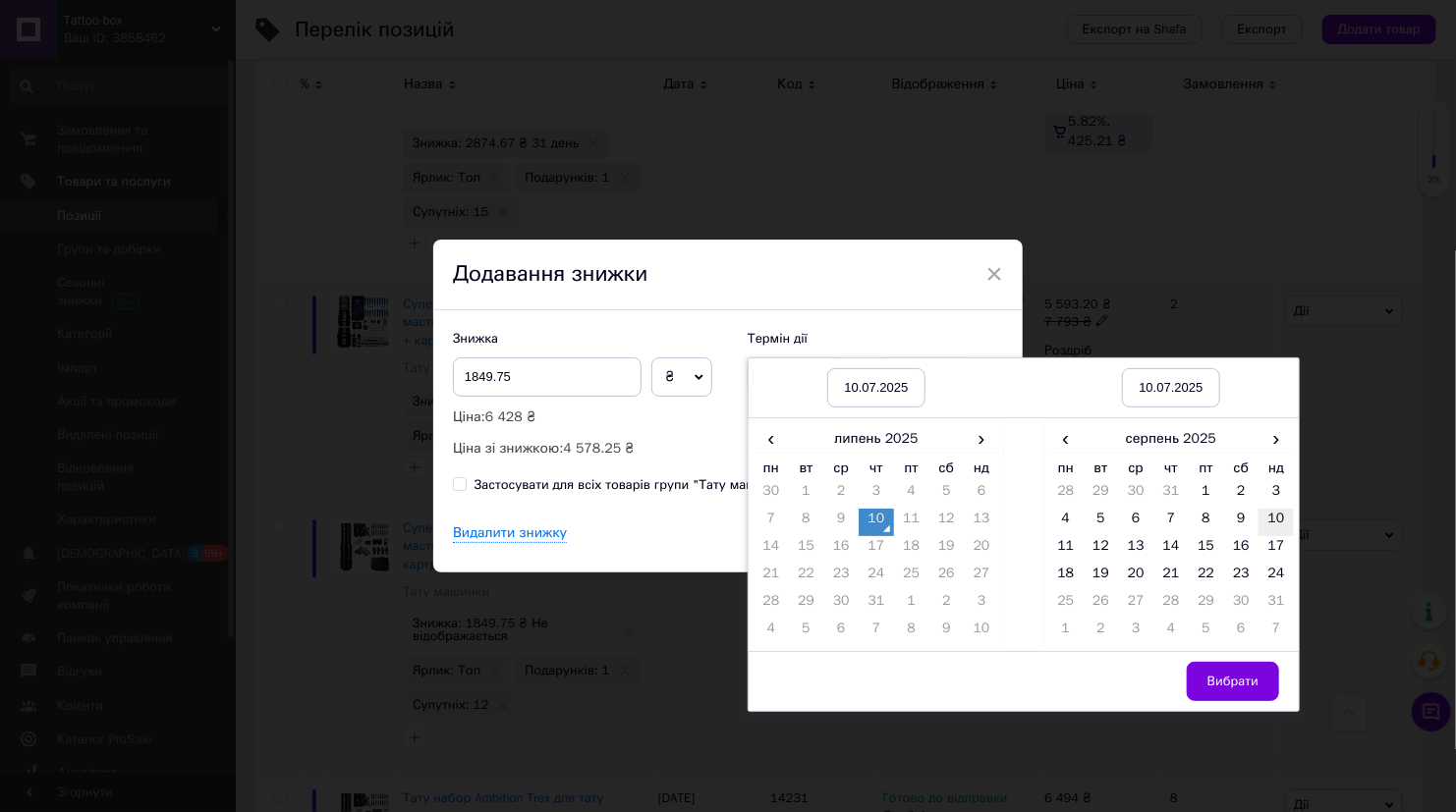 click on "10" at bounding box center (1276, 522) 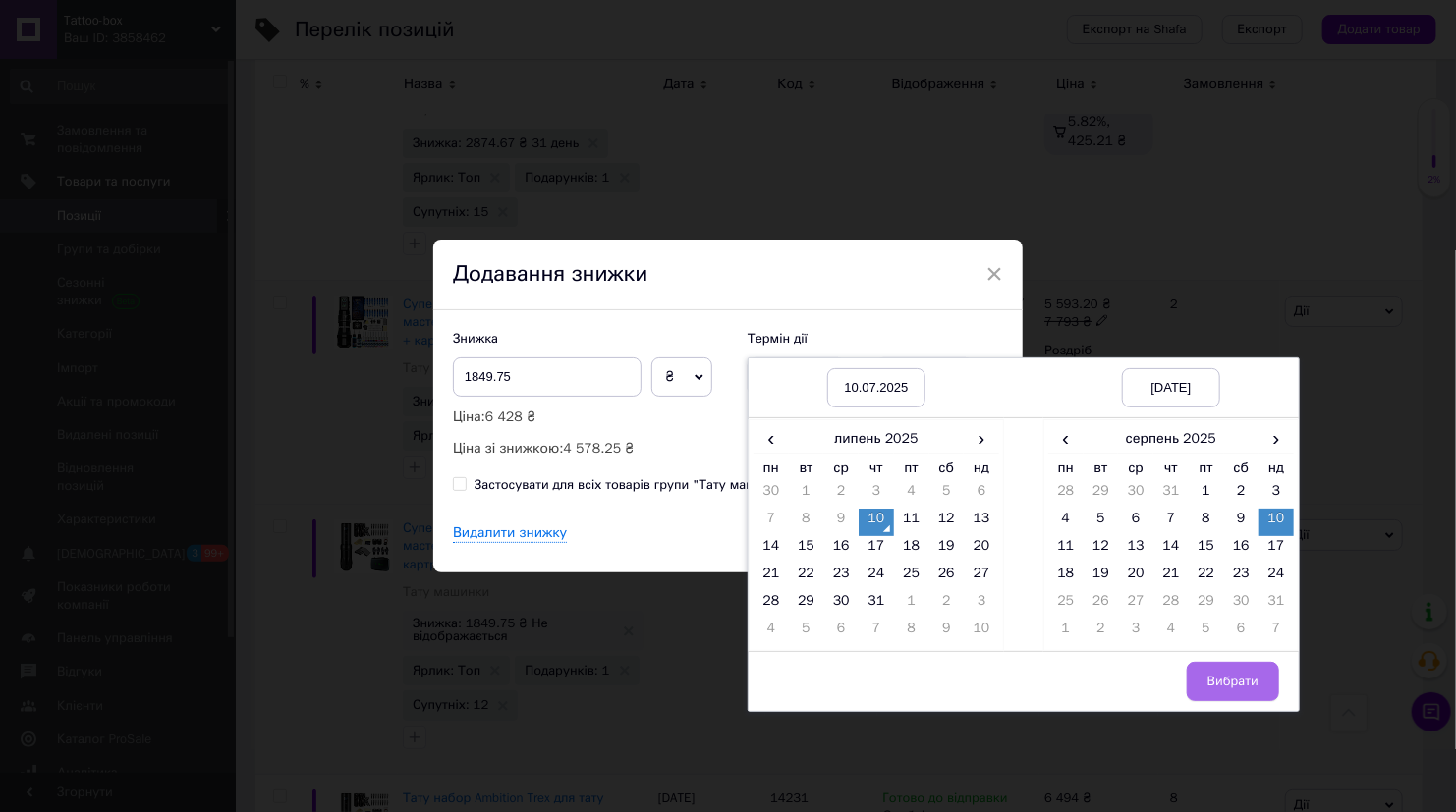 click on "Вибрати" at bounding box center [1233, 681] 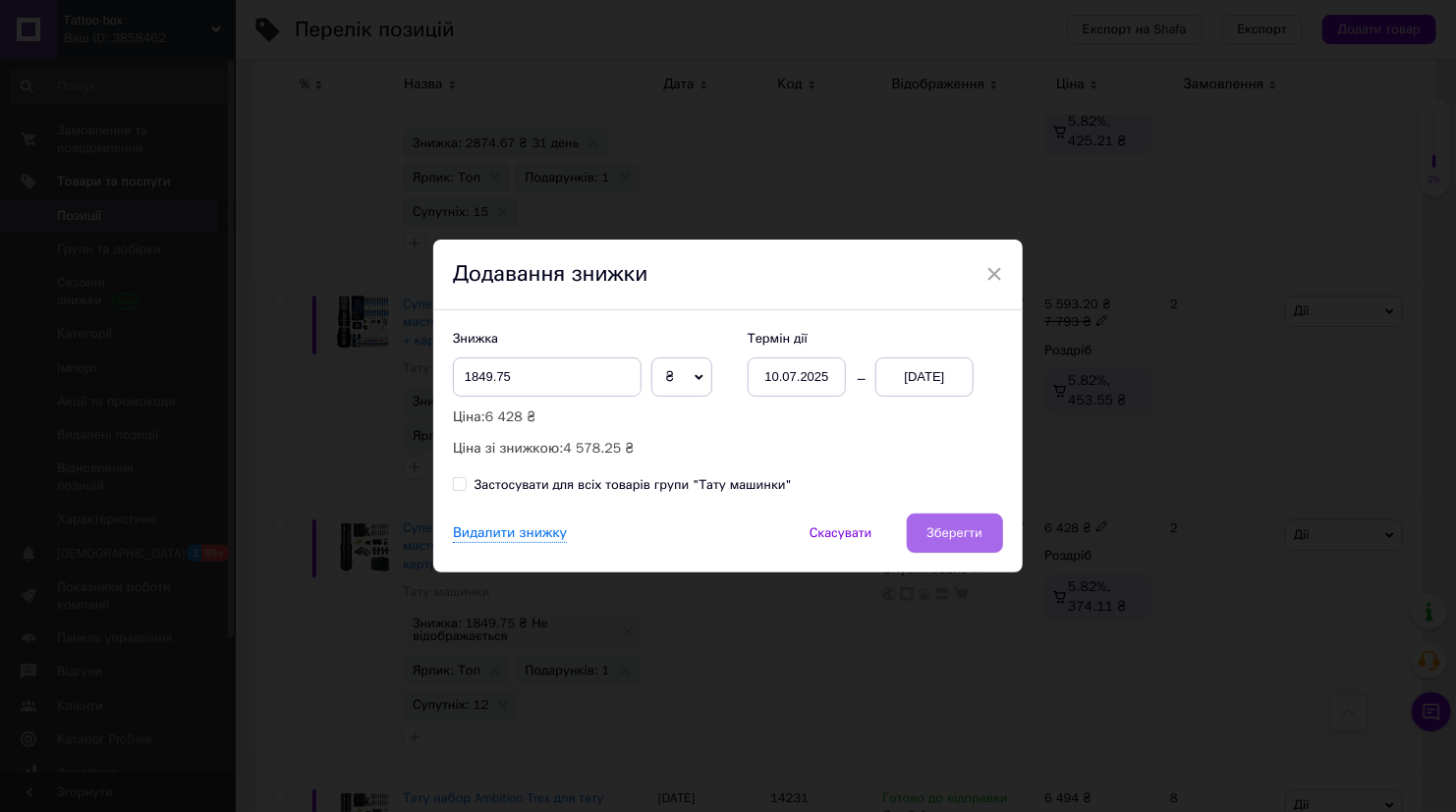 click on "Зберегти" at bounding box center (955, 533) 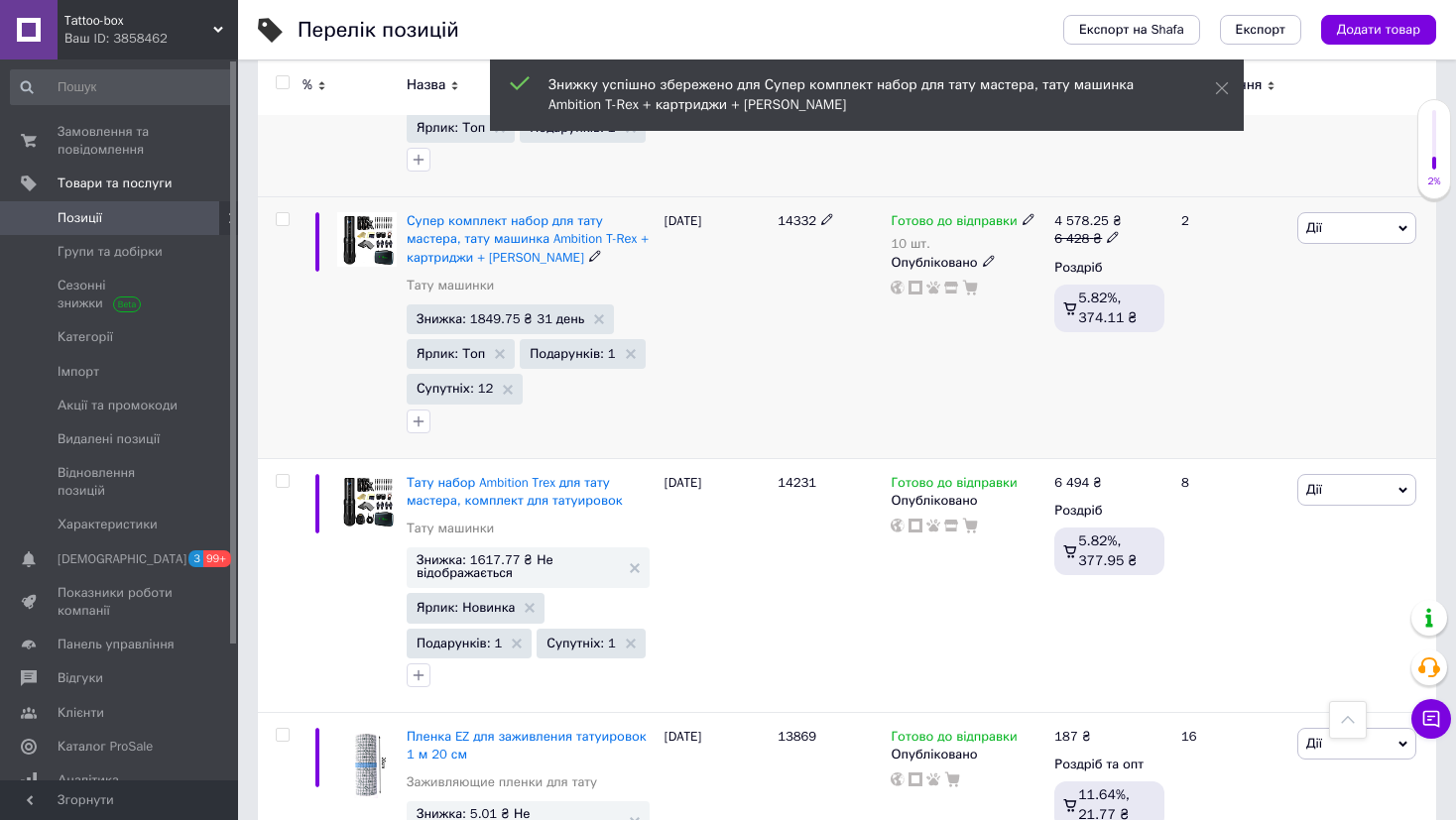 scroll, scrollTop: 758, scrollLeft: 0, axis: vertical 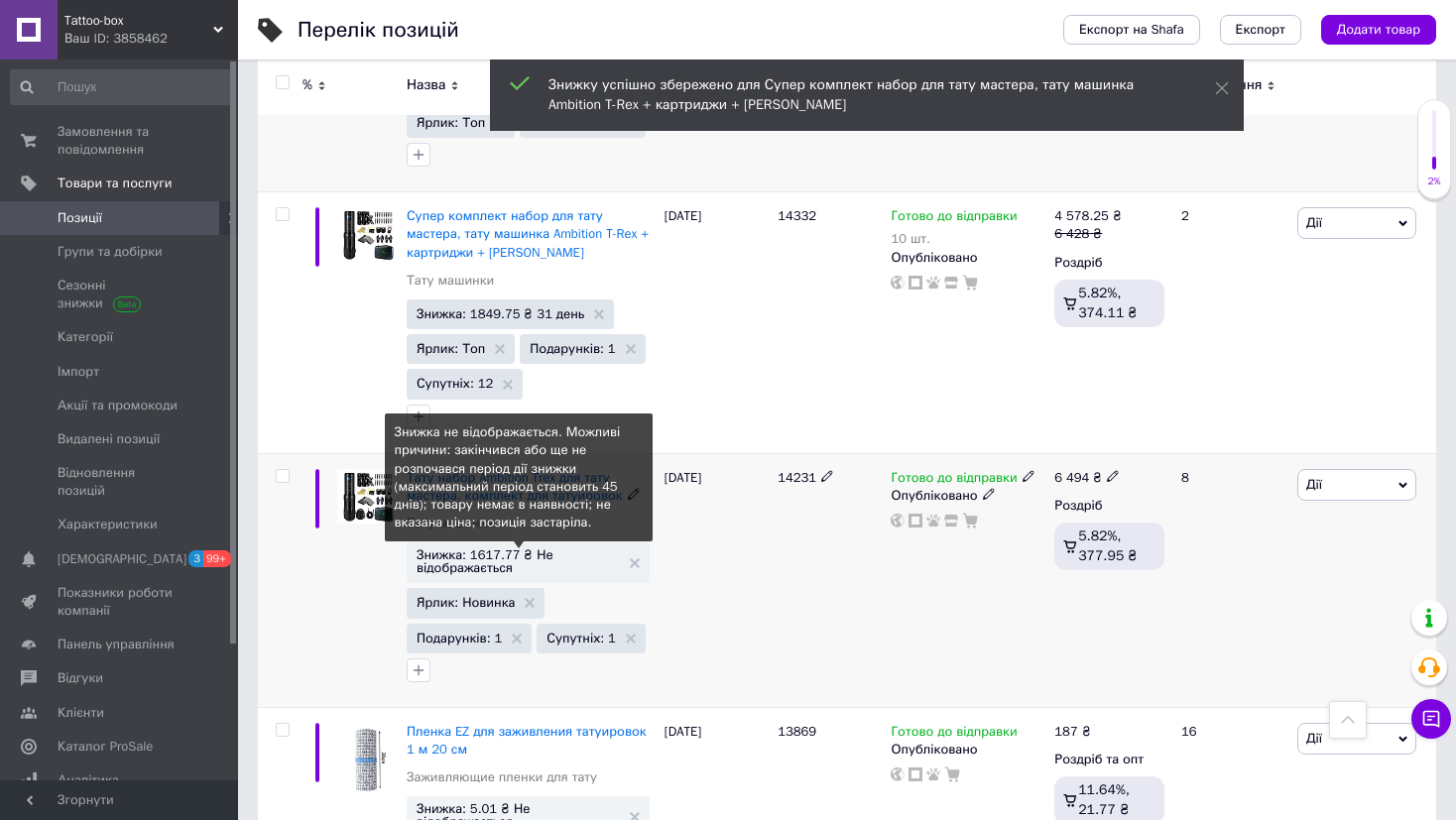 click on "Знижка: 1617.77 ₴ Не відображається" at bounding box center (518, 561) 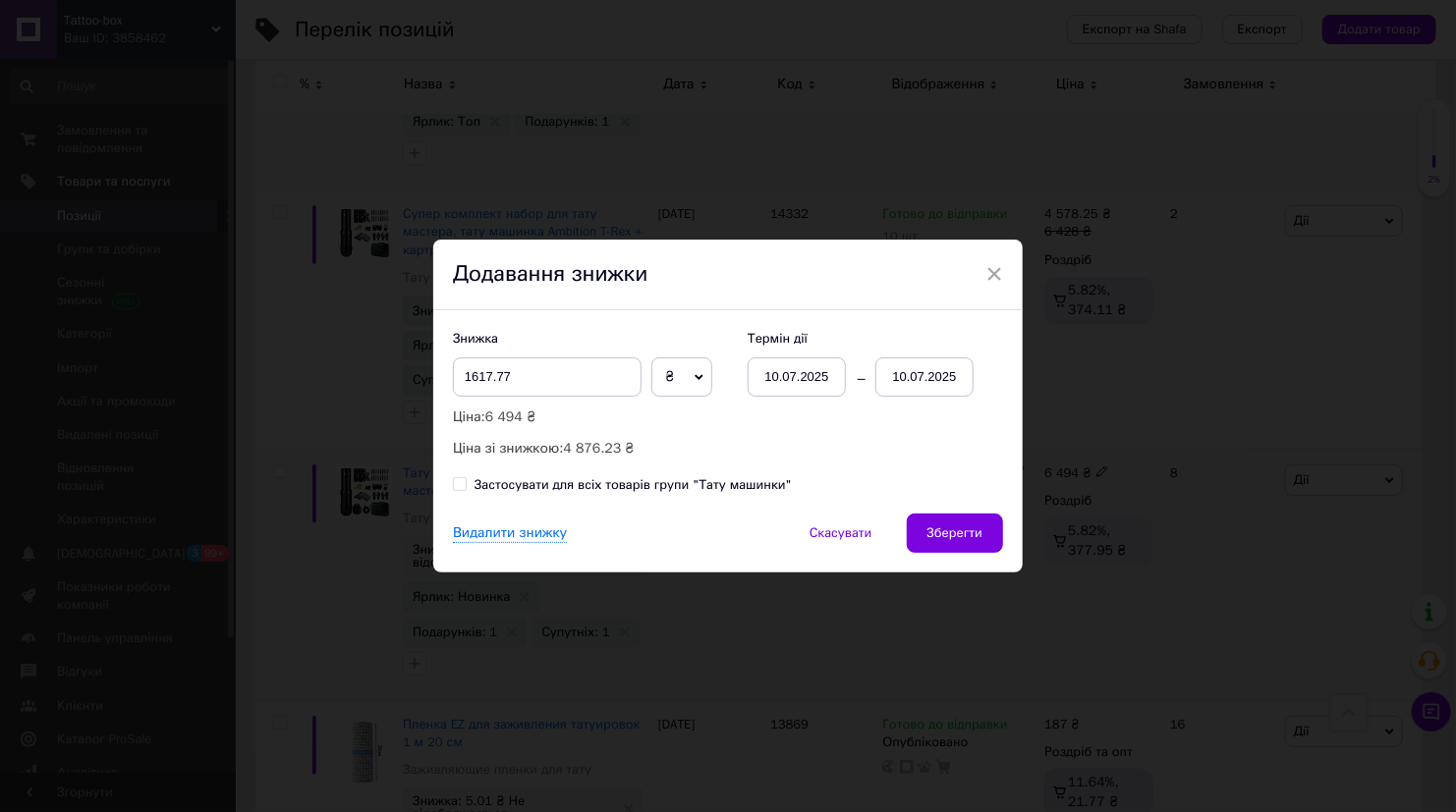 click on "10.07.2025" at bounding box center [797, 377] 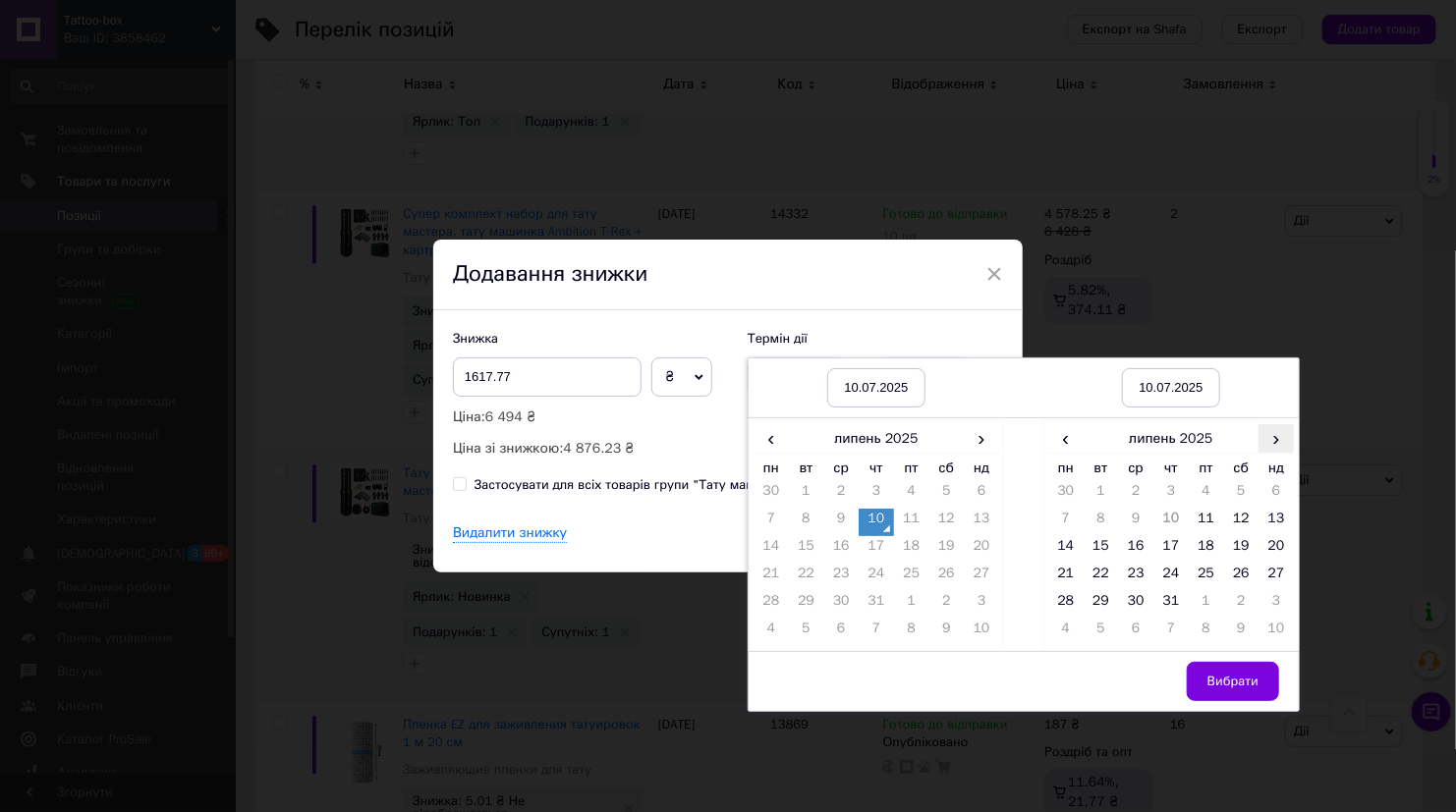click on "›" at bounding box center (1276, 438) 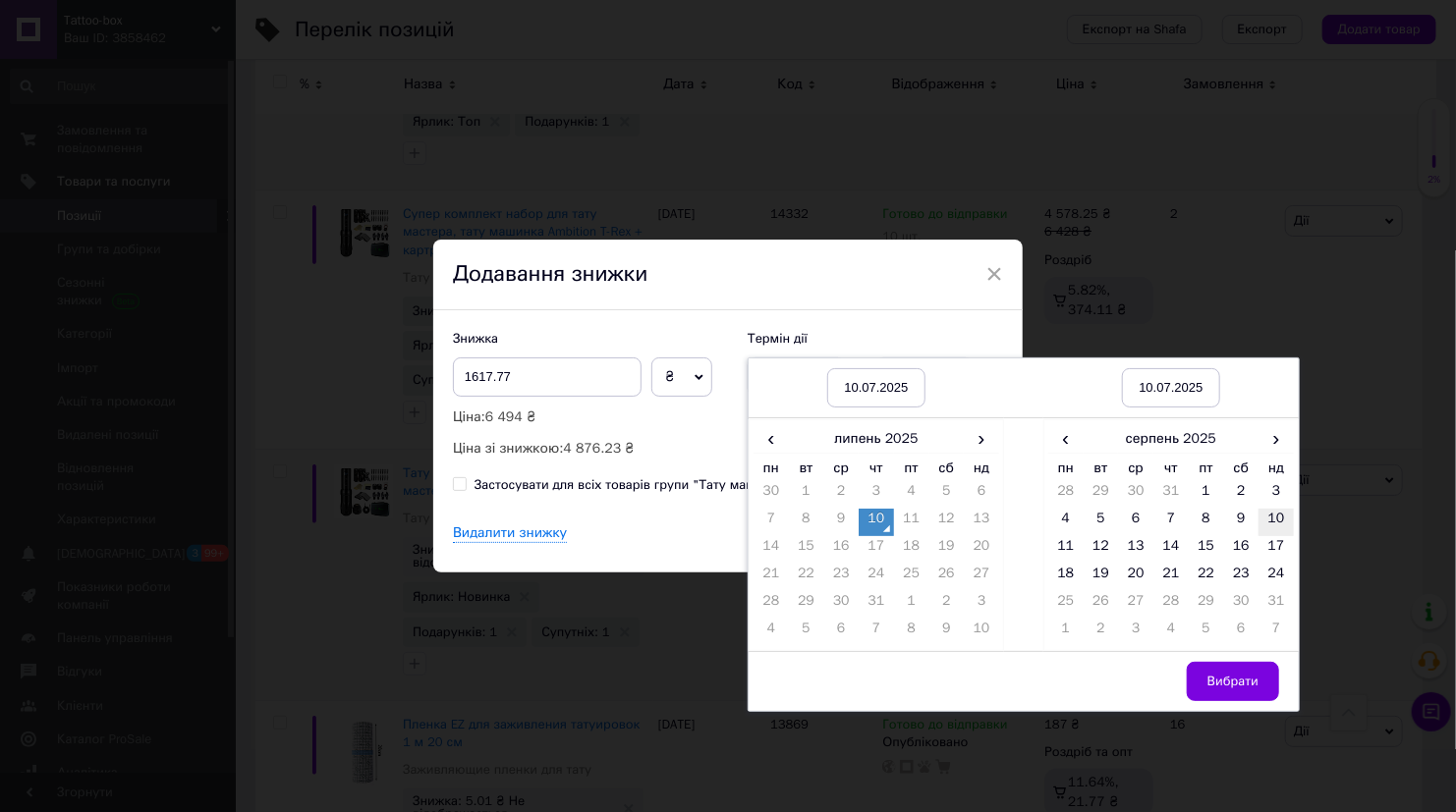 click on "10" at bounding box center [1276, 522] 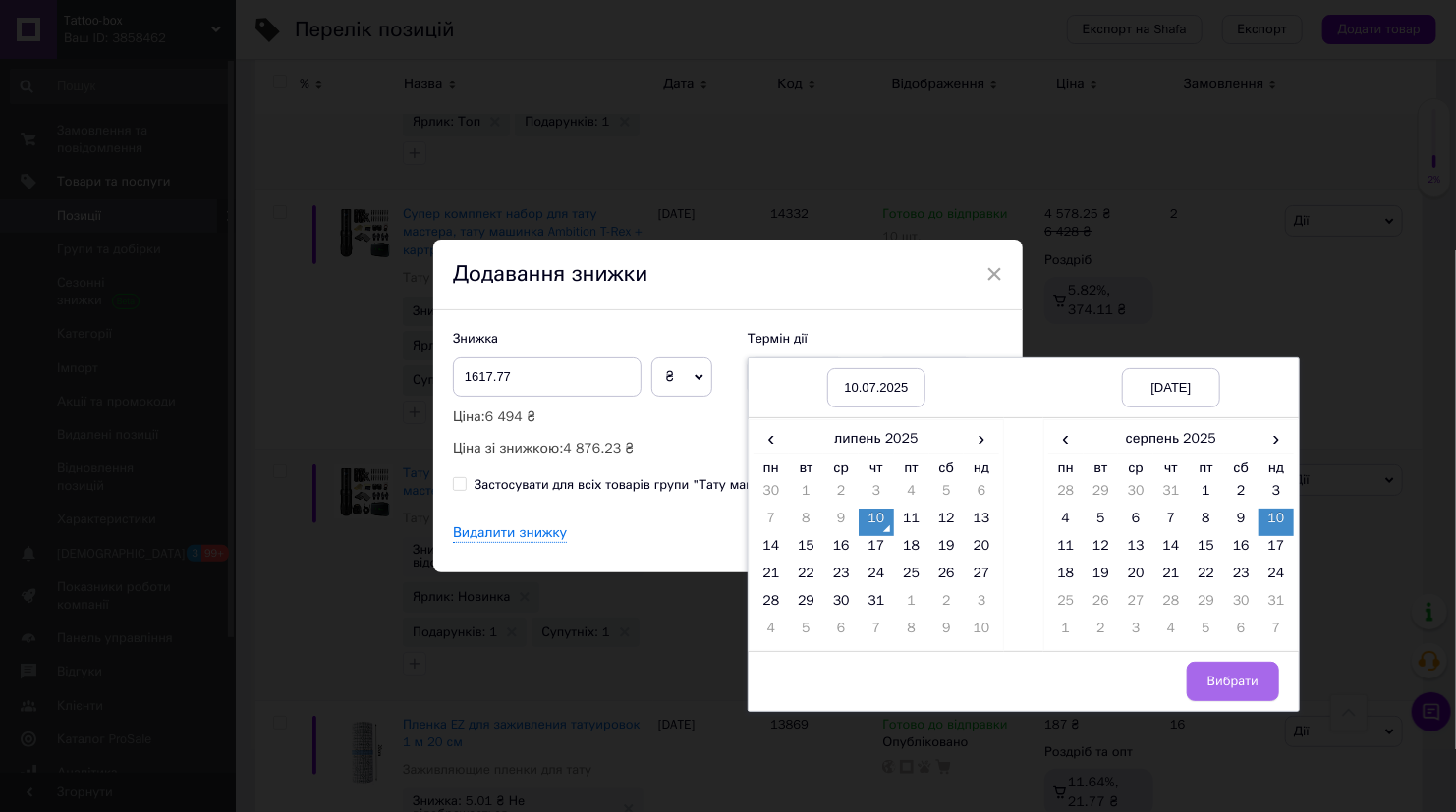 click on "Вибрати" at bounding box center [1233, 681] 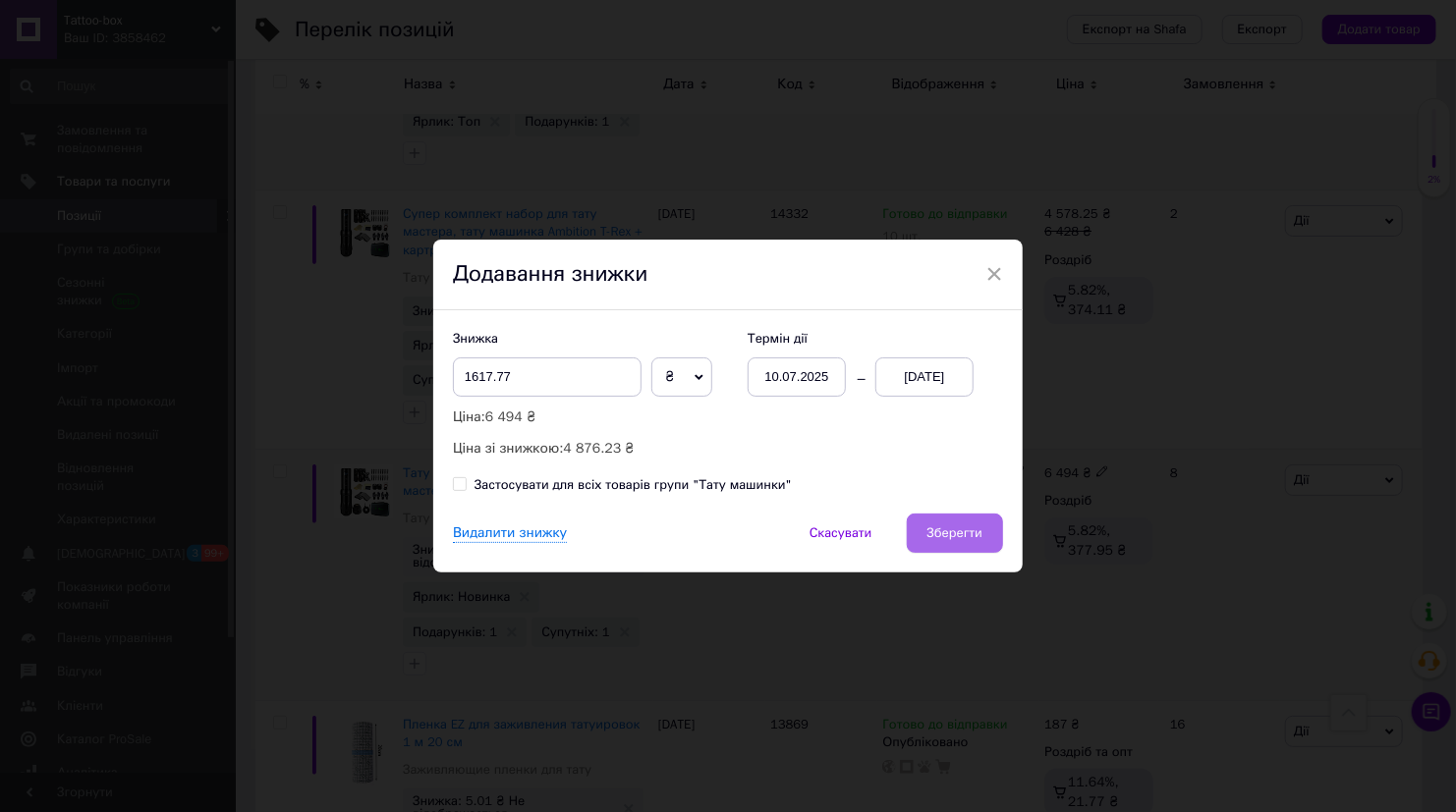 click on "Зберегти" at bounding box center [955, 533] 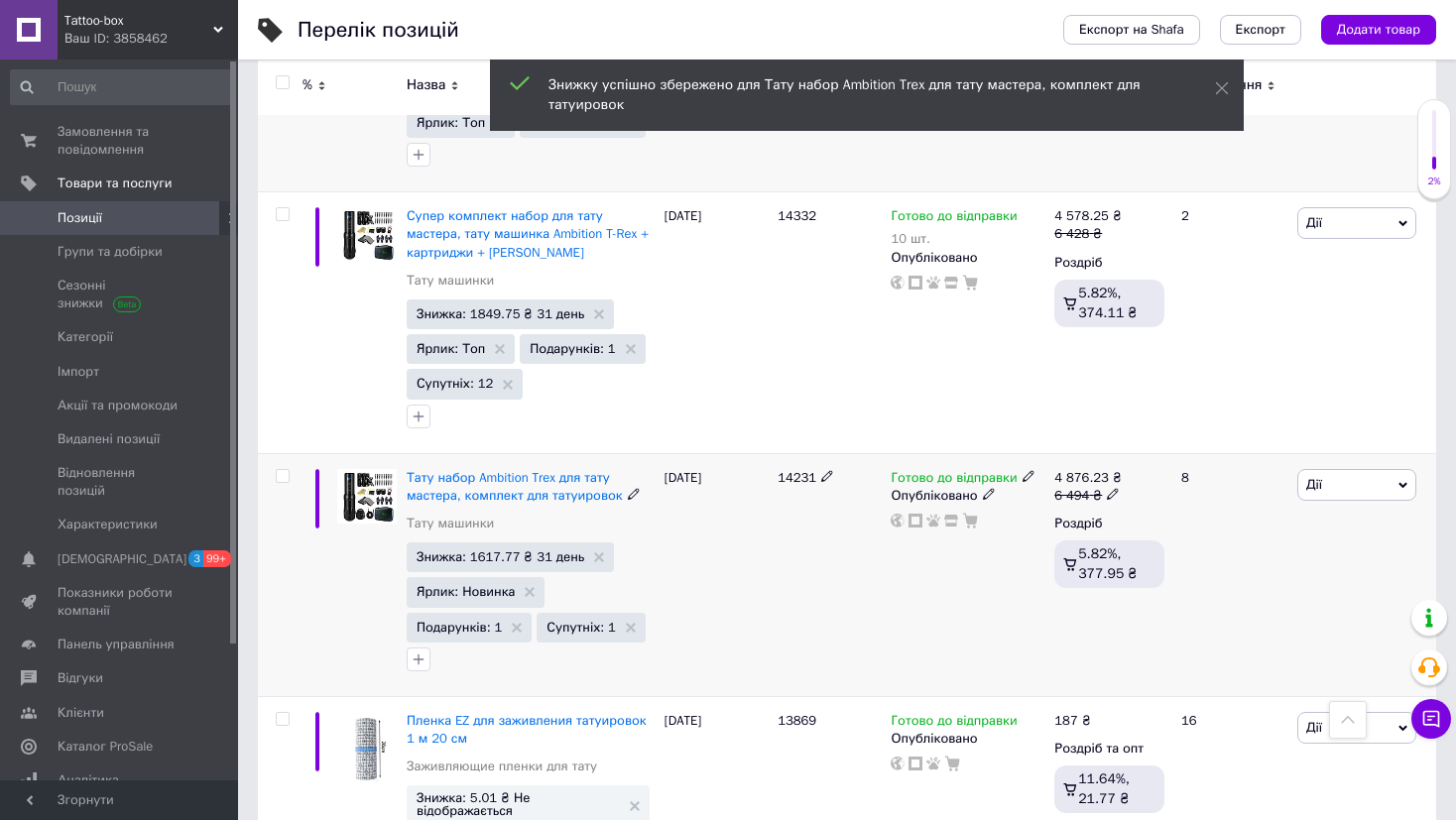 scroll, scrollTop: 860, scrollLeft: 0, axis: vertical 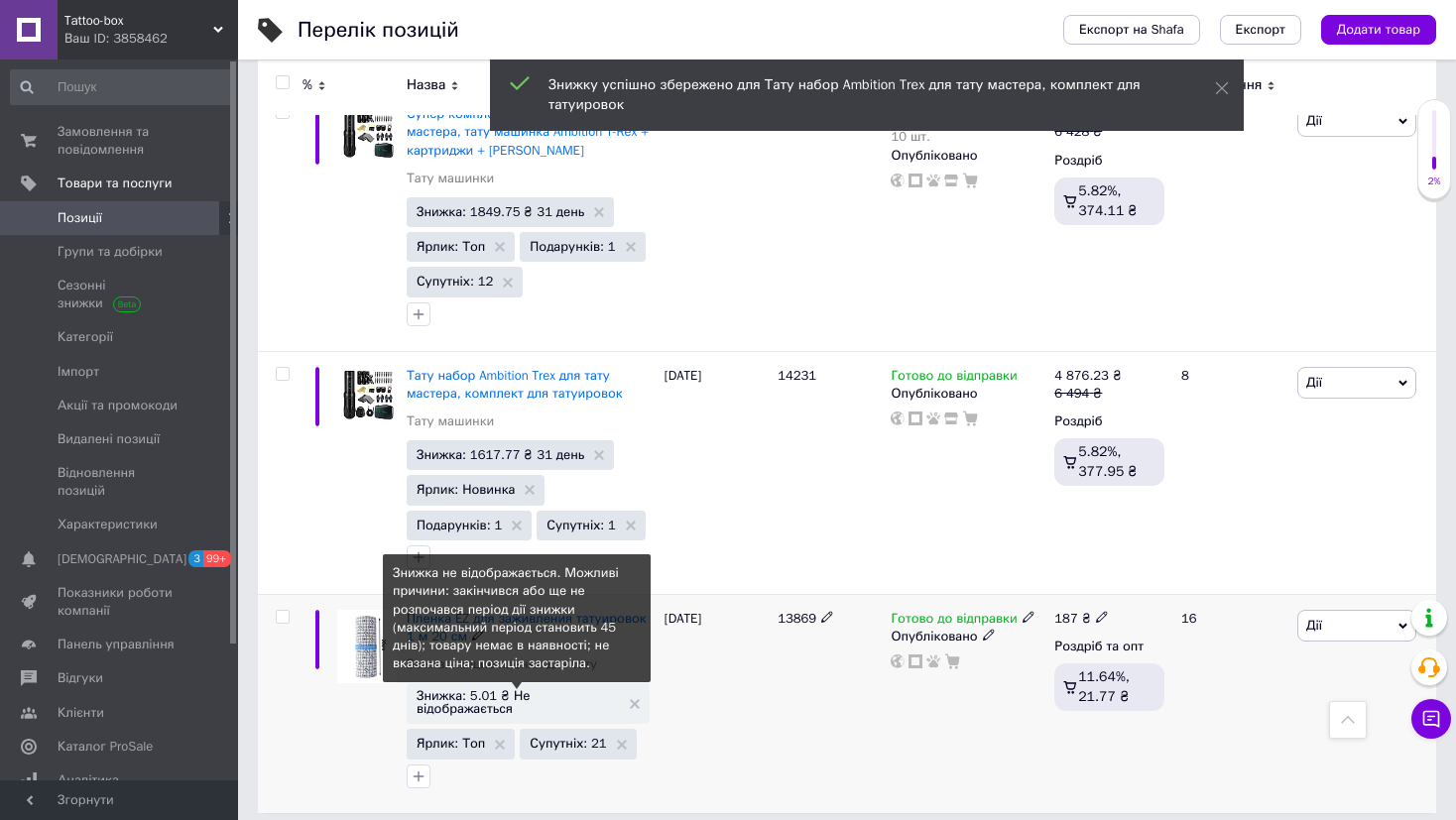 click on "Знижка: 5.01 ₴ Не відображається" at bounding box center [518, 702] 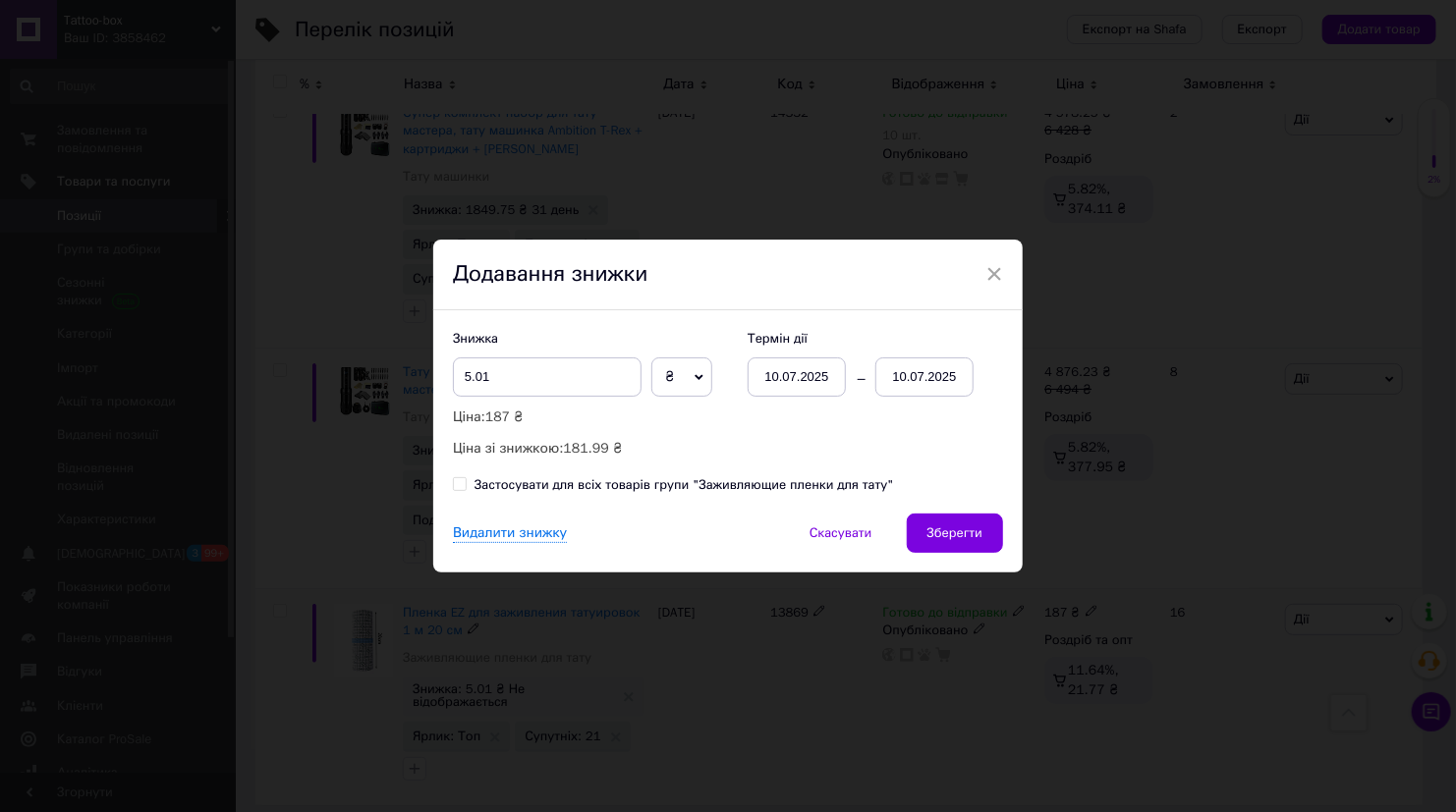 click on "10.07.2025" at bounding box center [924, 377] 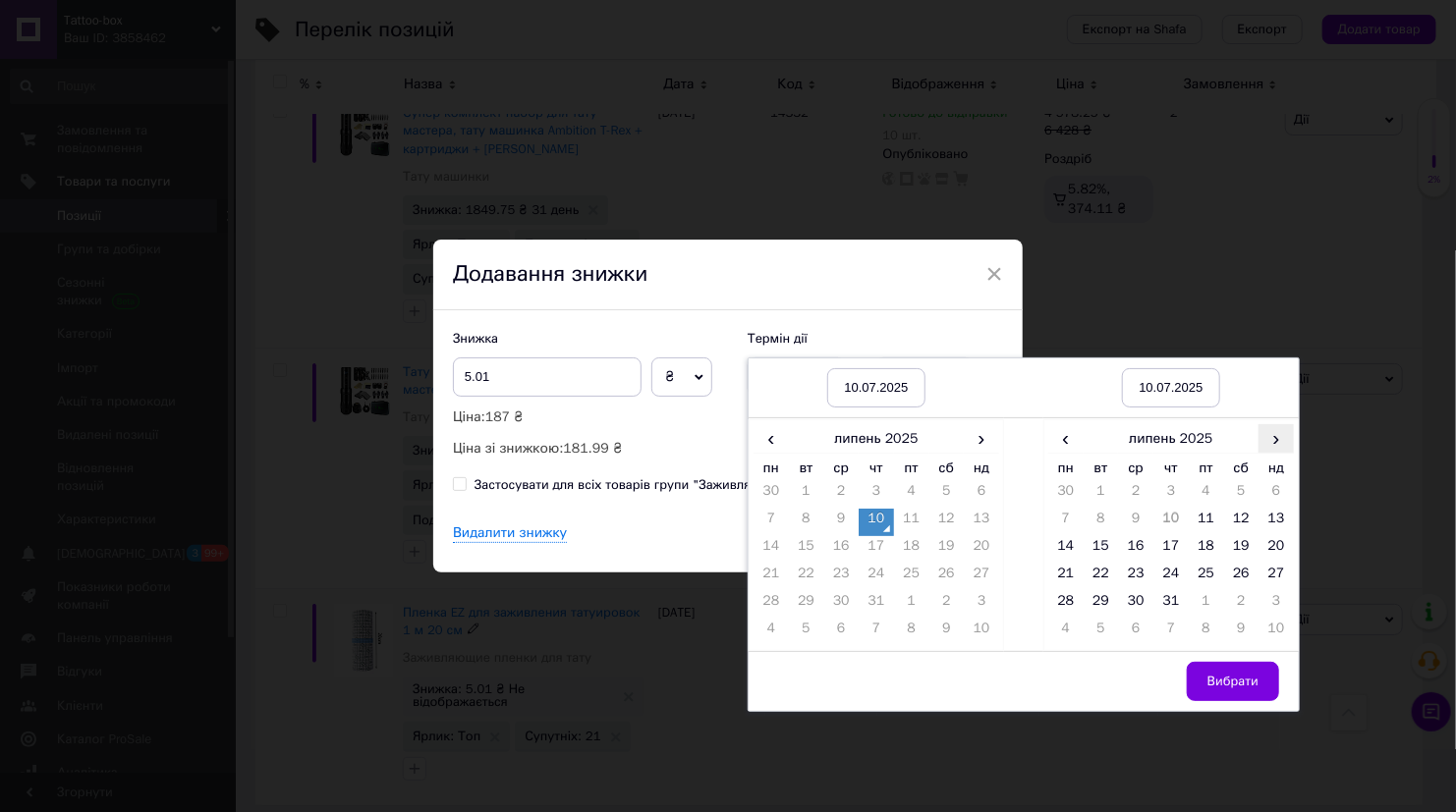 click on "›" at bounding box center [1276, 438] 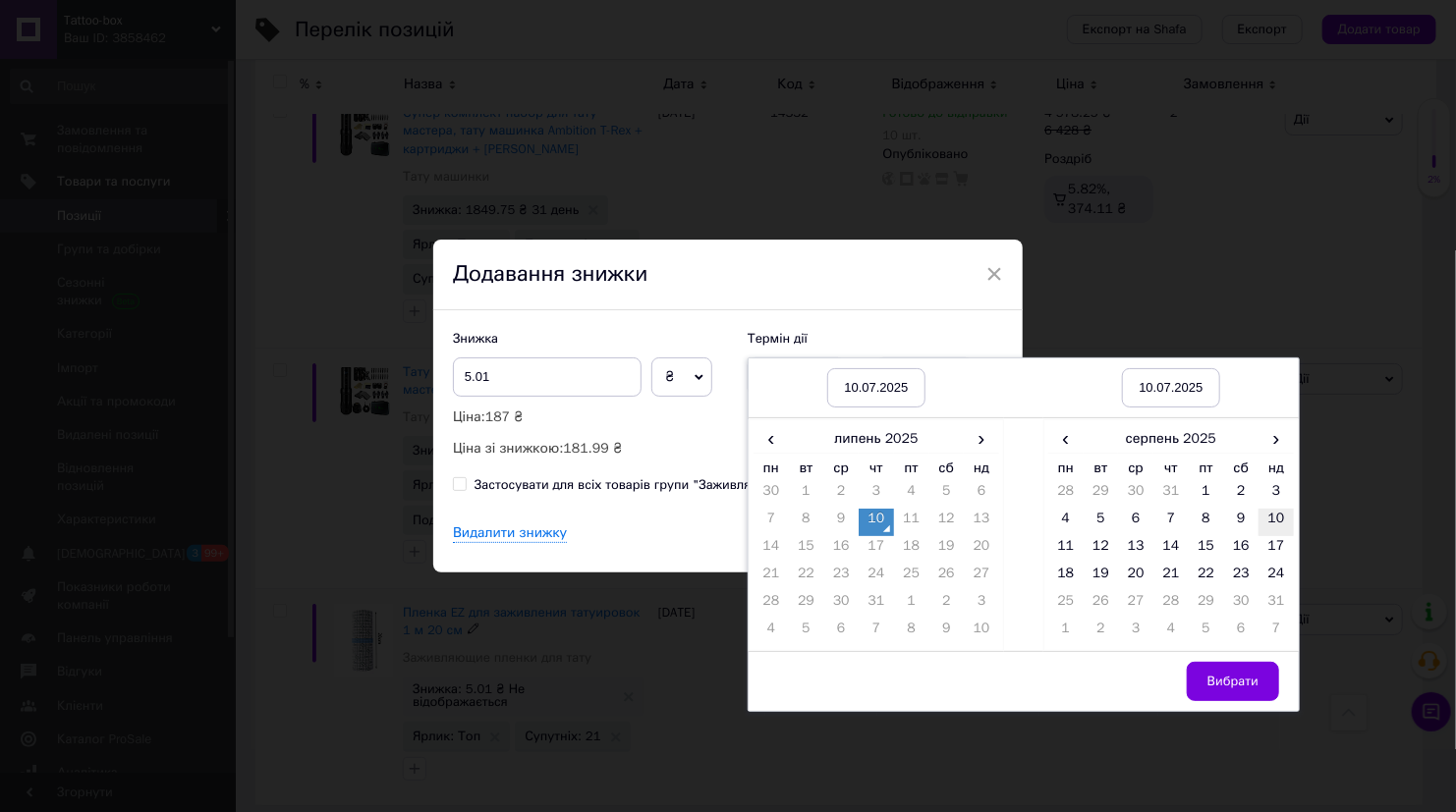 click on "10" at bounding box center [1276, 522] 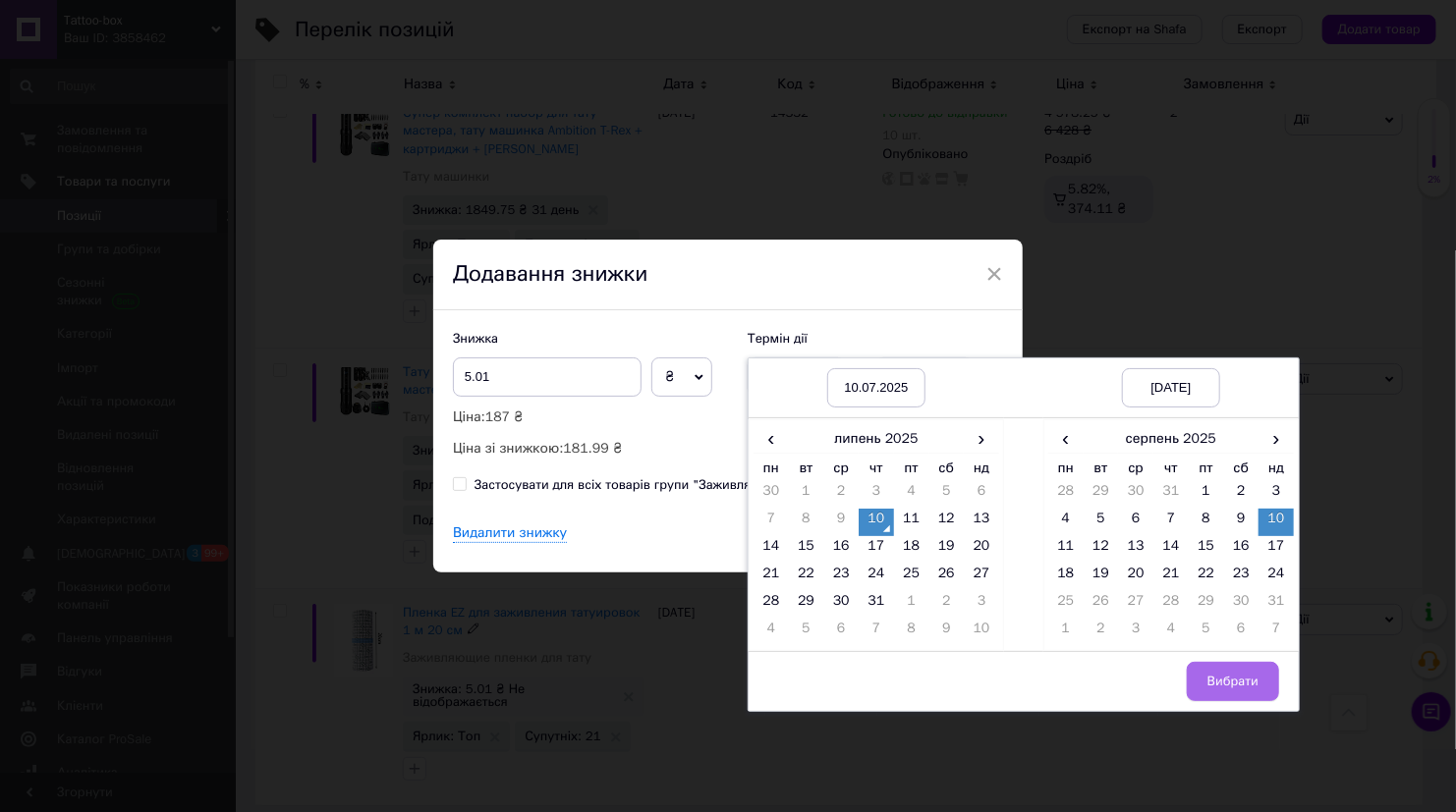 click on "Вибрати" at bounding box center (1233, 681) 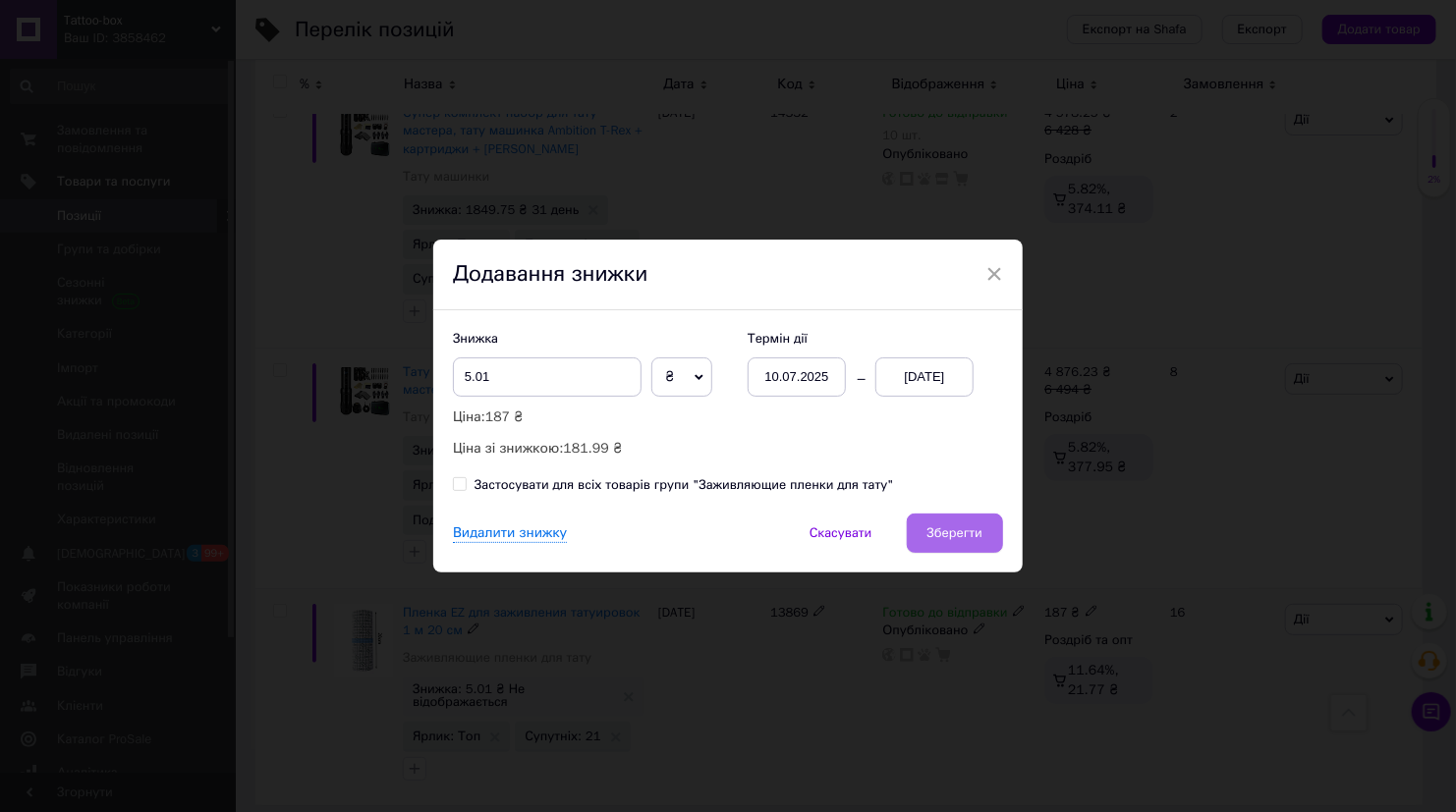 click on "Зберегти" at bounding box center (955, 533) 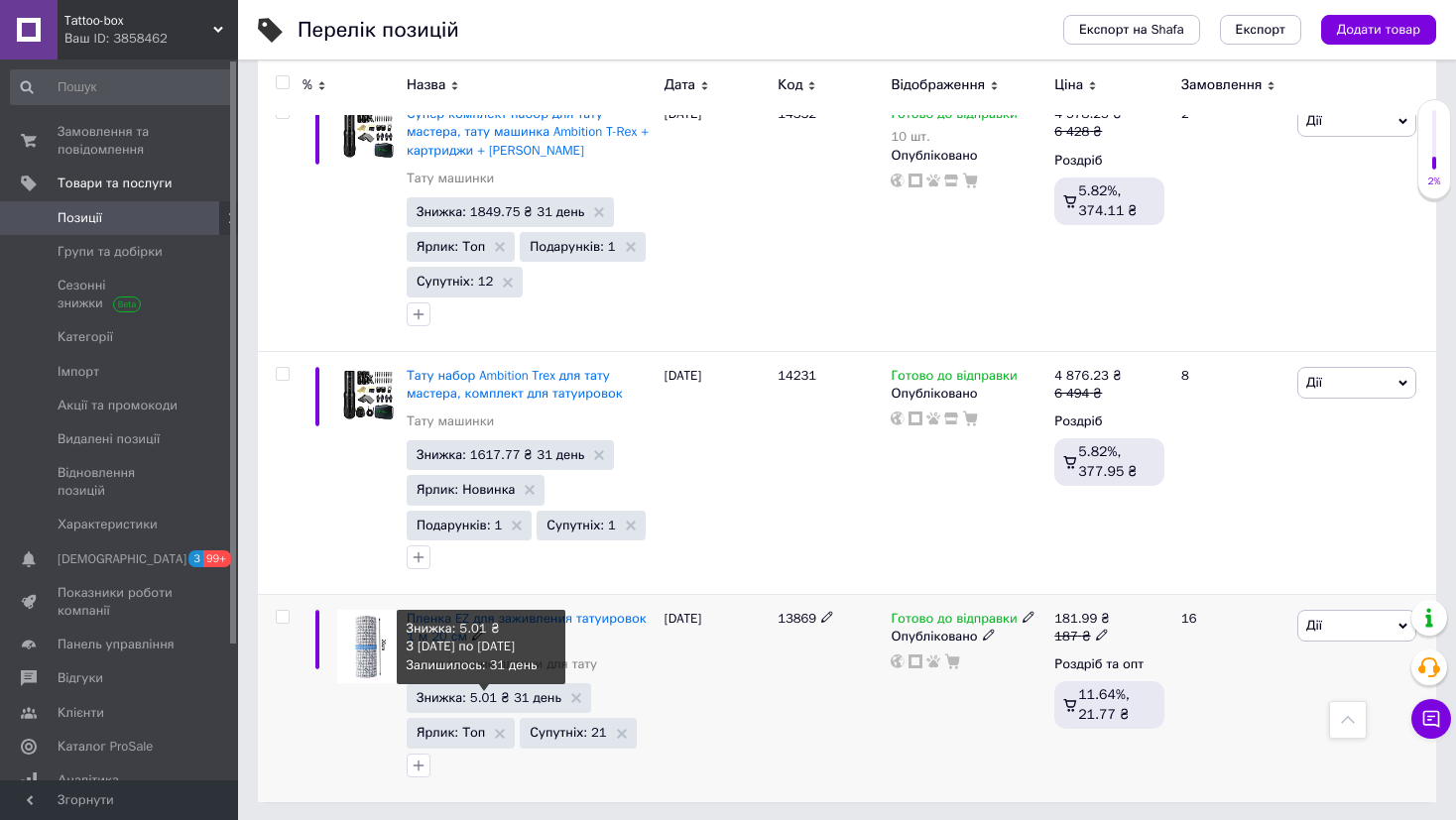 click on "Знижка: 5.01 ₴ 31 день" at bounding box center (489, 697) 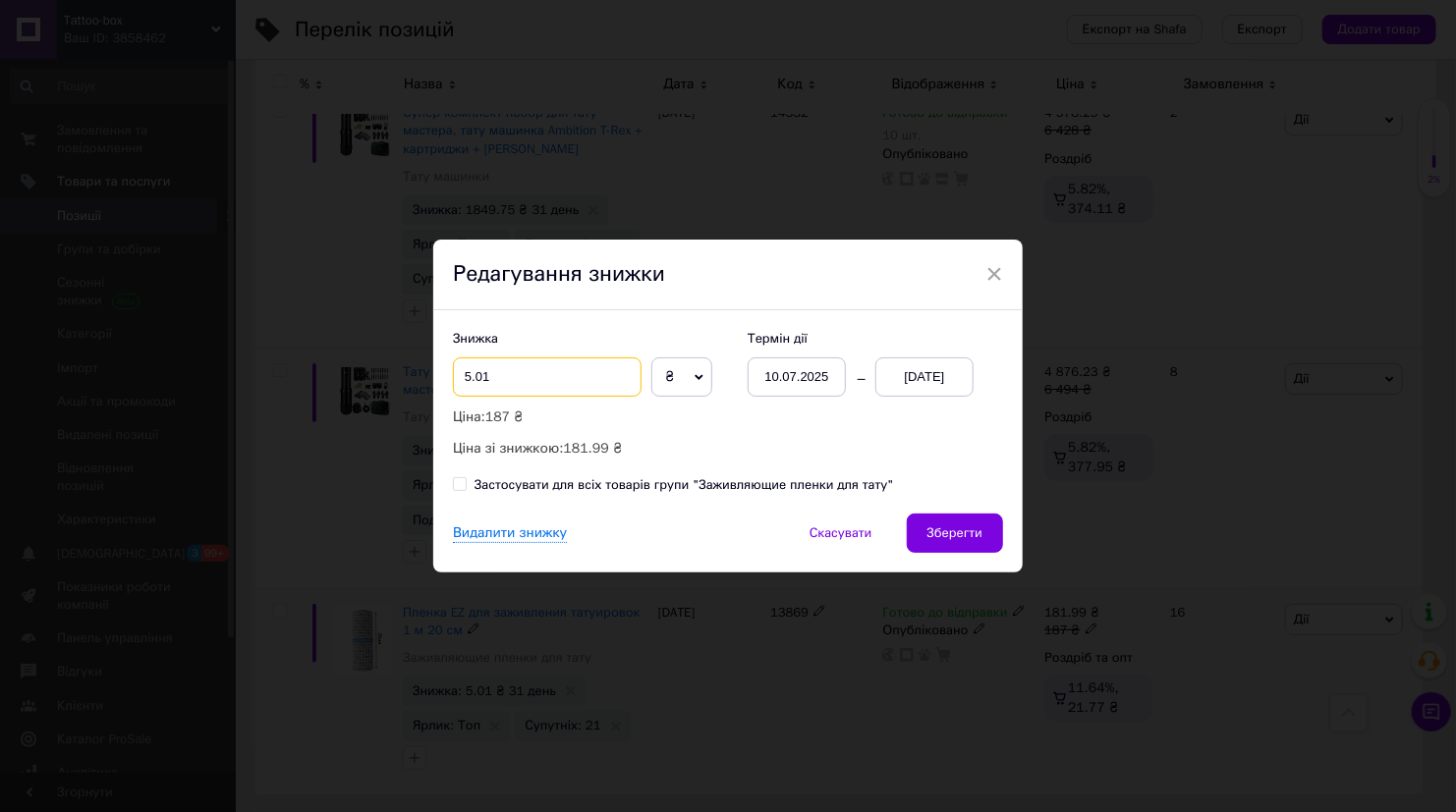 click on "5.01" at bounding box center [547, 377] 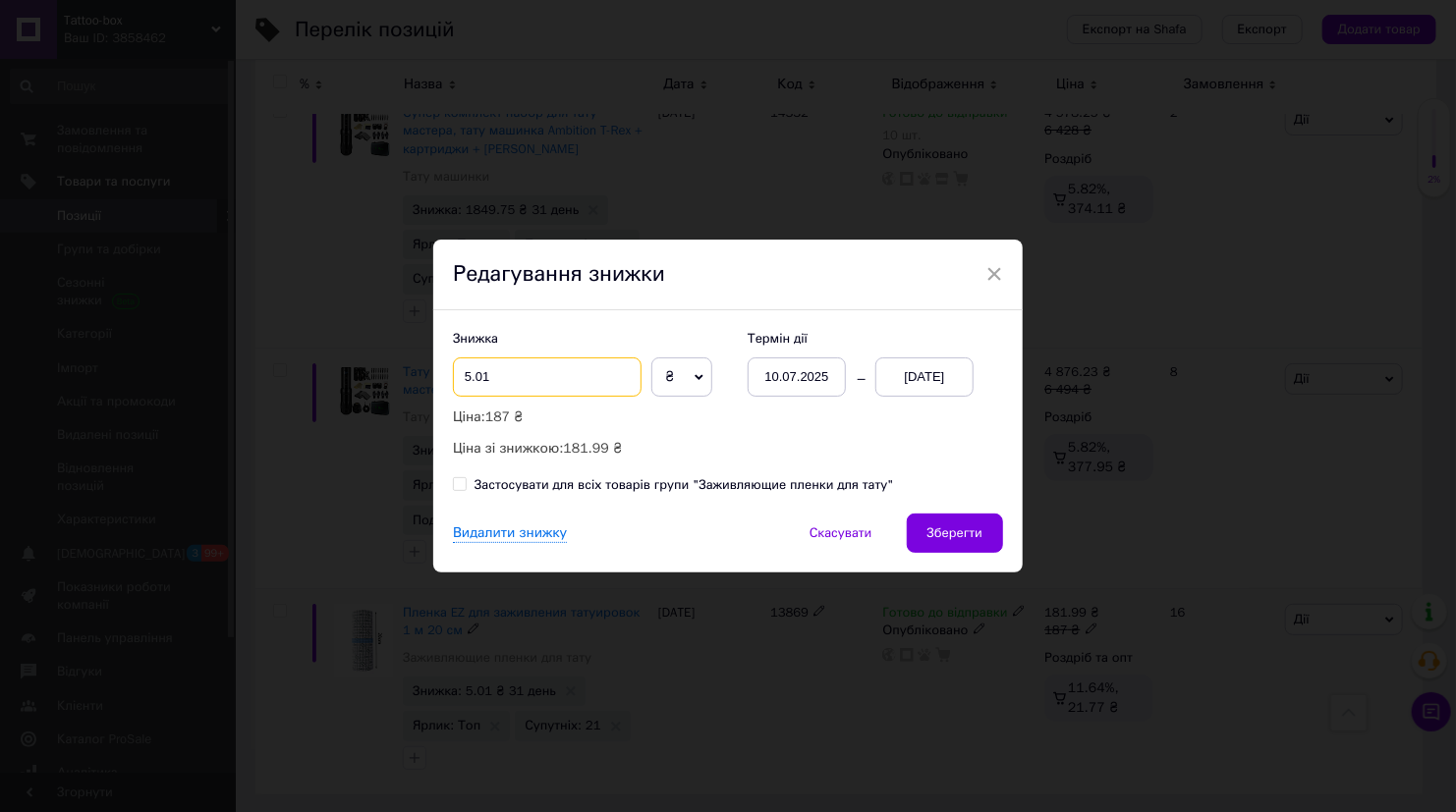click on "5.01" at bounding box center (547, 377) 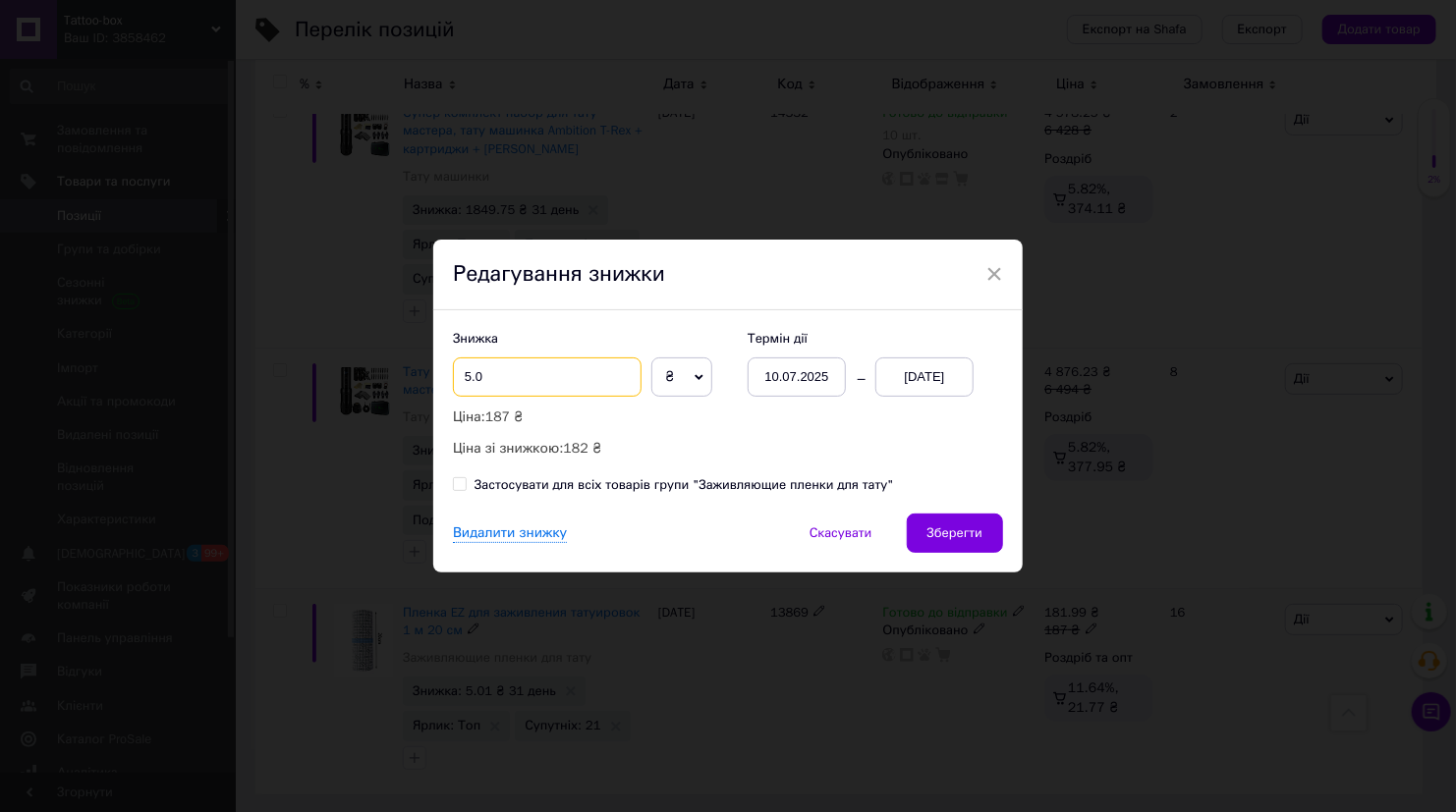 click on "5.0" at bounding box center (547, 377) 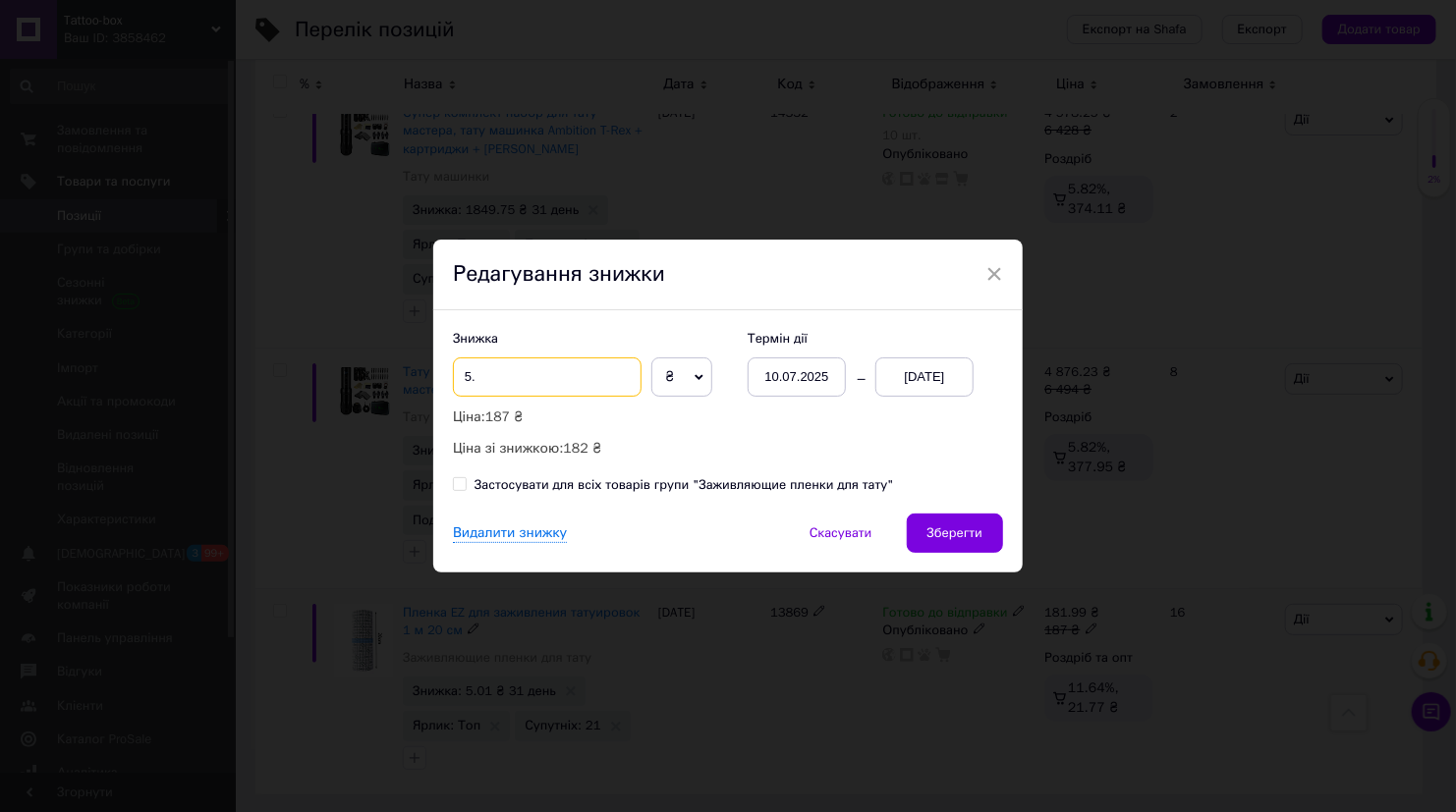 type on "5" 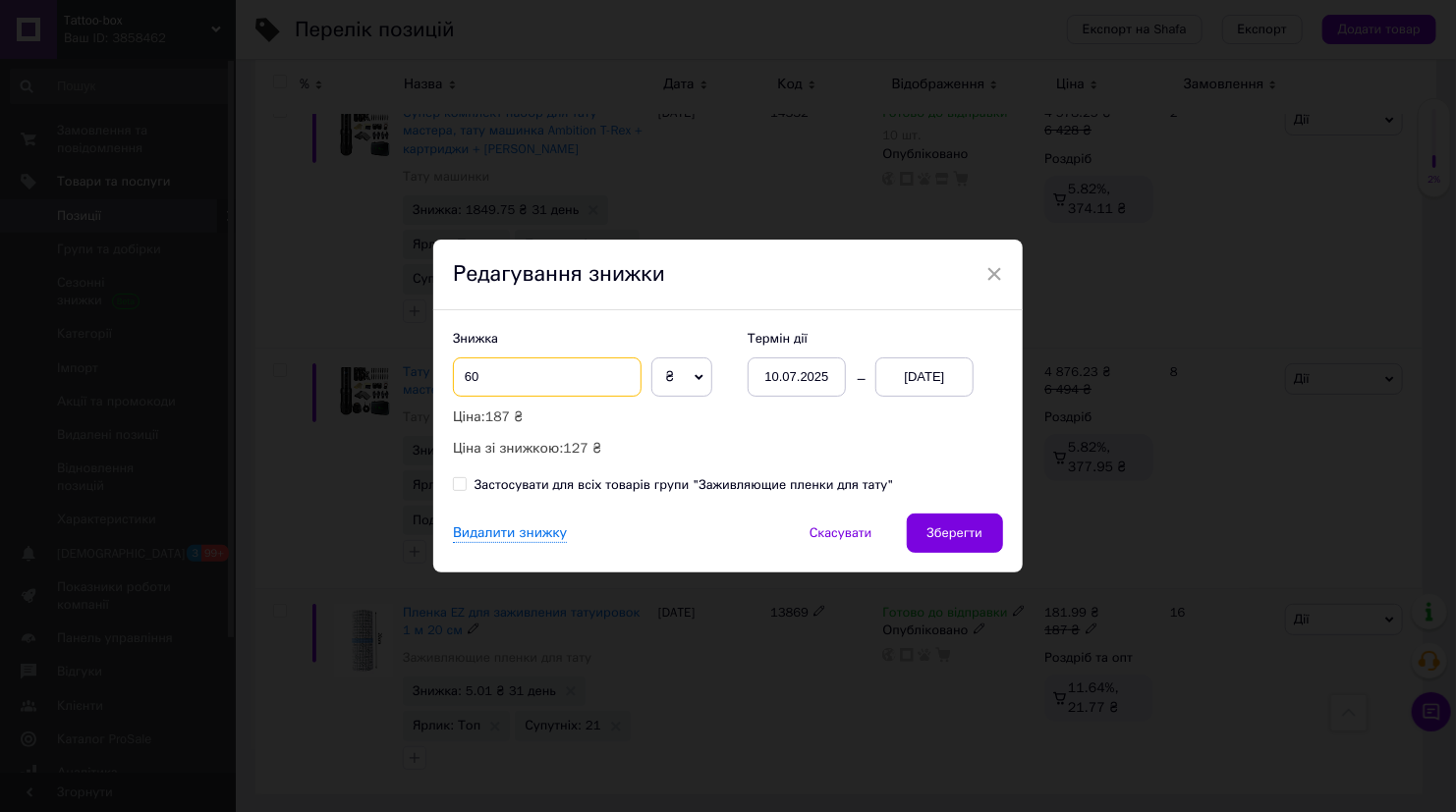 type on "6" 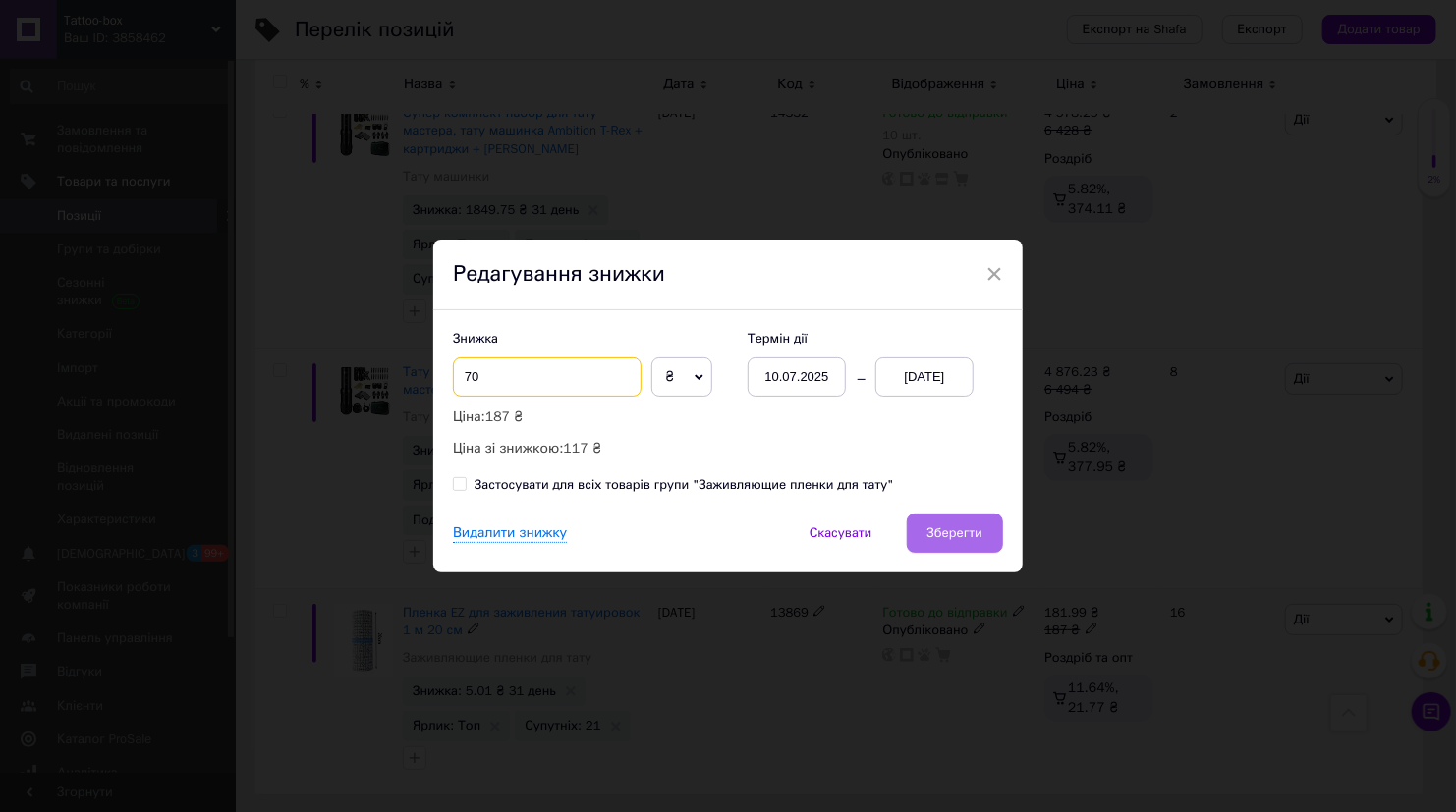 type on "70" 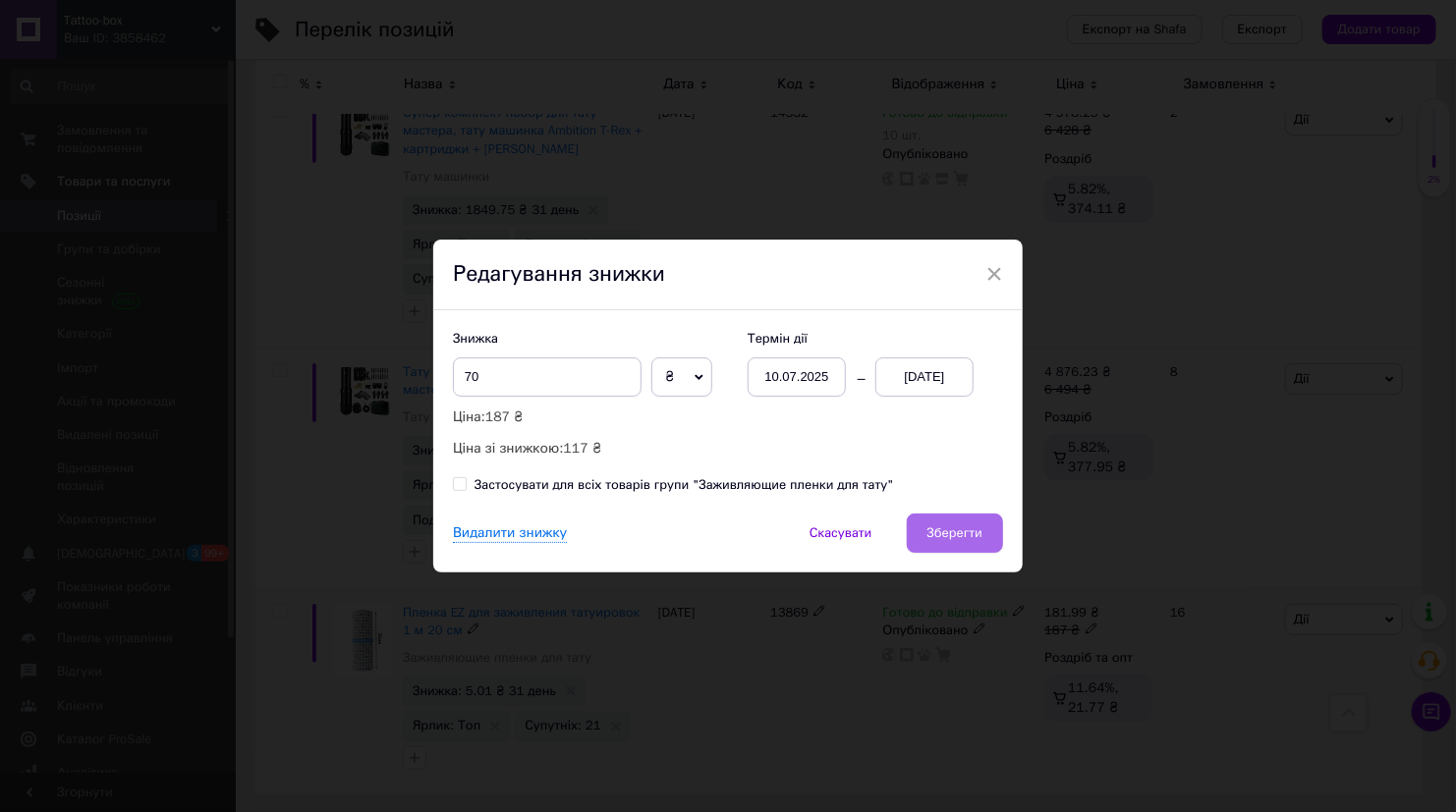 click on "Зберегти" at bounding box center [955, 533] 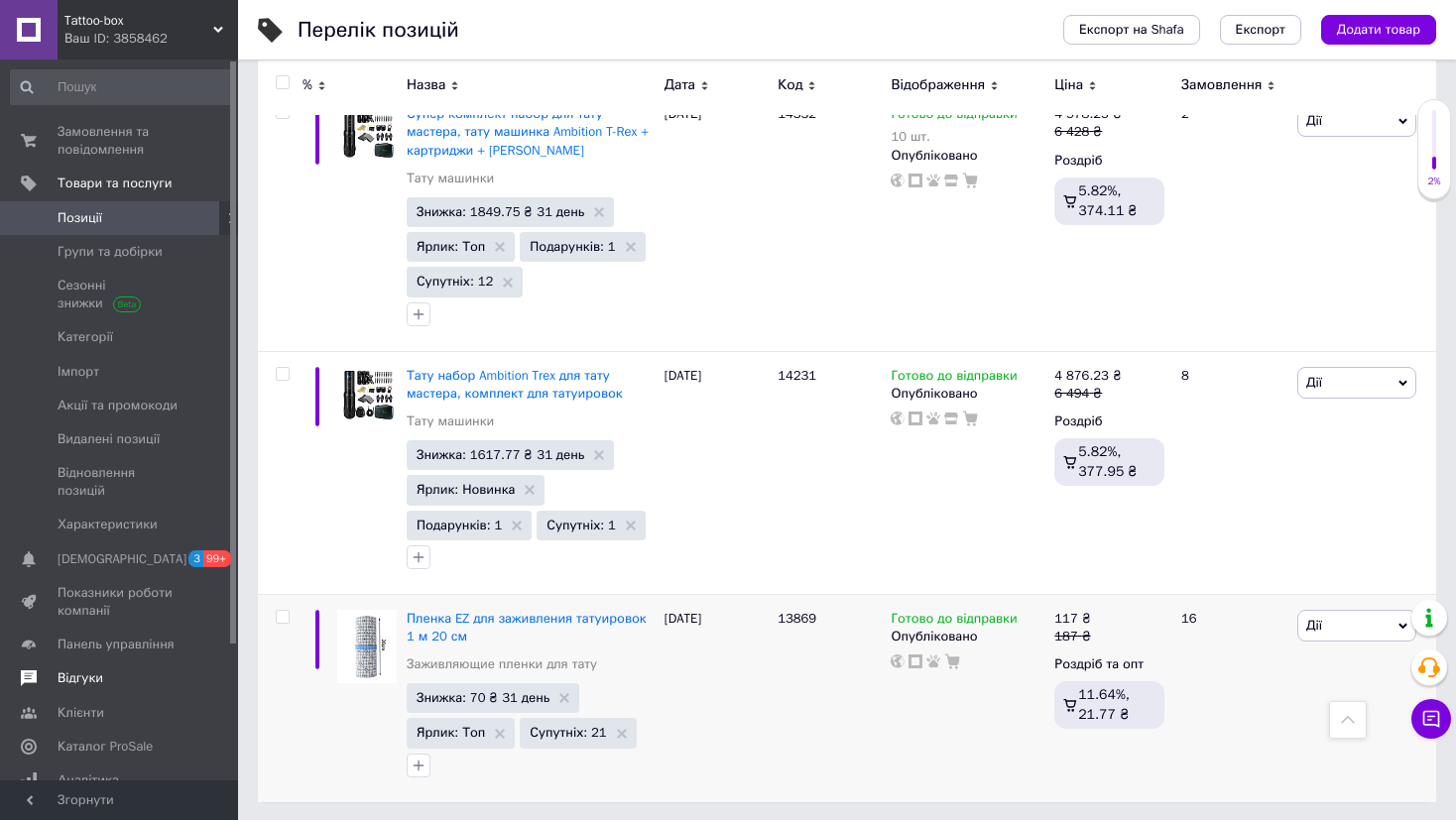 click on "Відгуки" at bounding box center [80, 678] 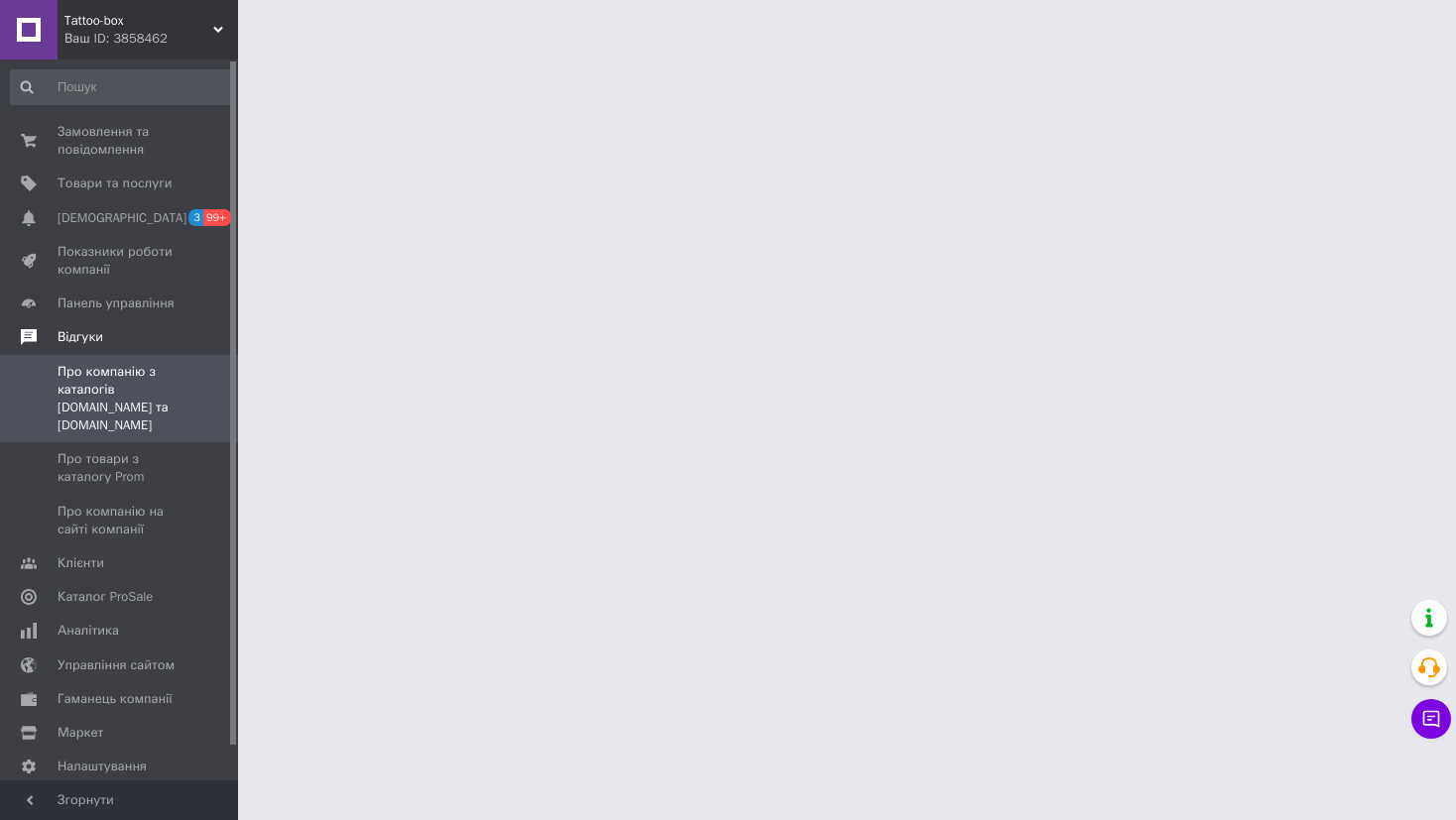 scroll, scrollTop: 0, scrollLeft: 0, axis: both 